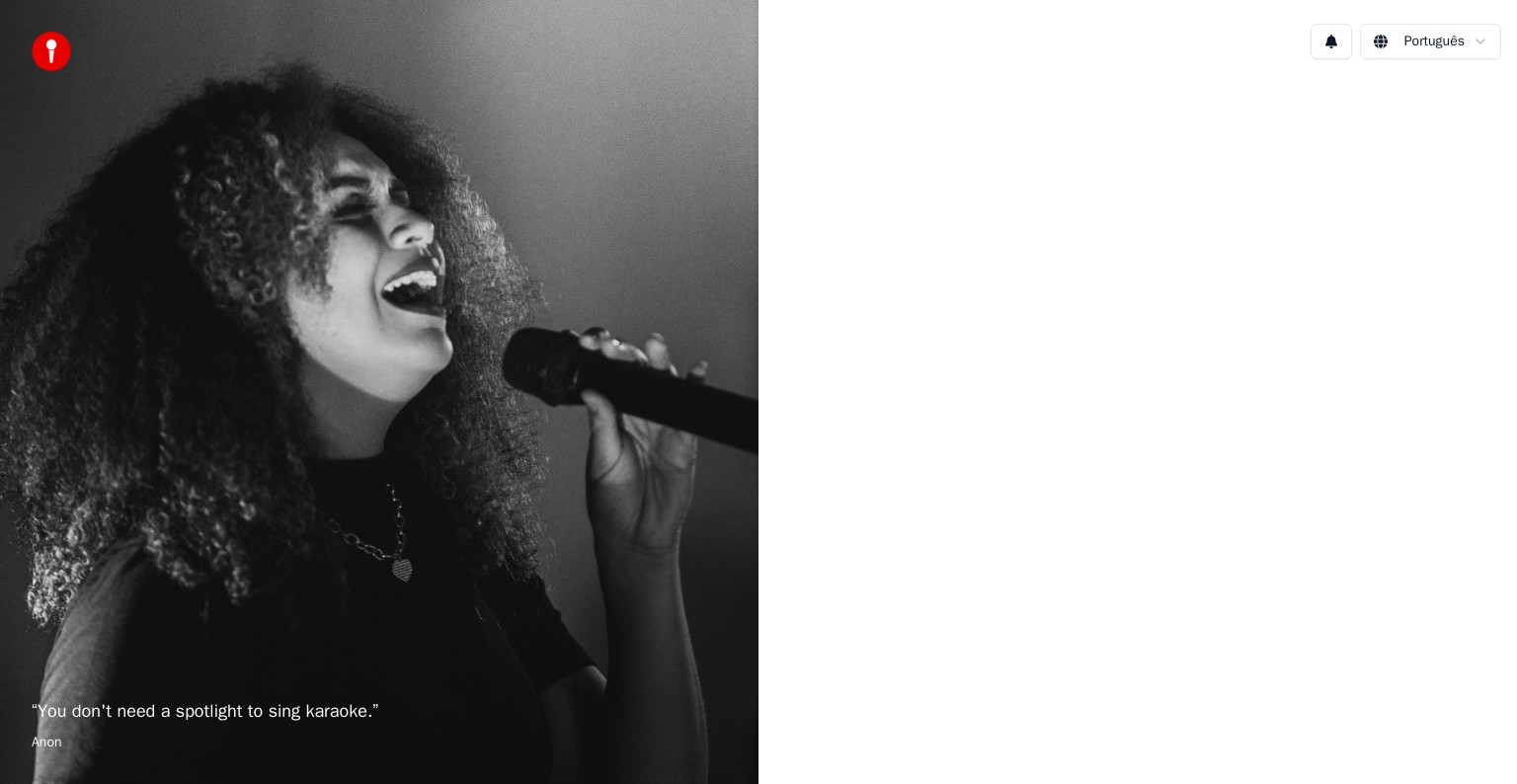 scroll, scrollTop: 0, scrollLeft: 0, axis: both 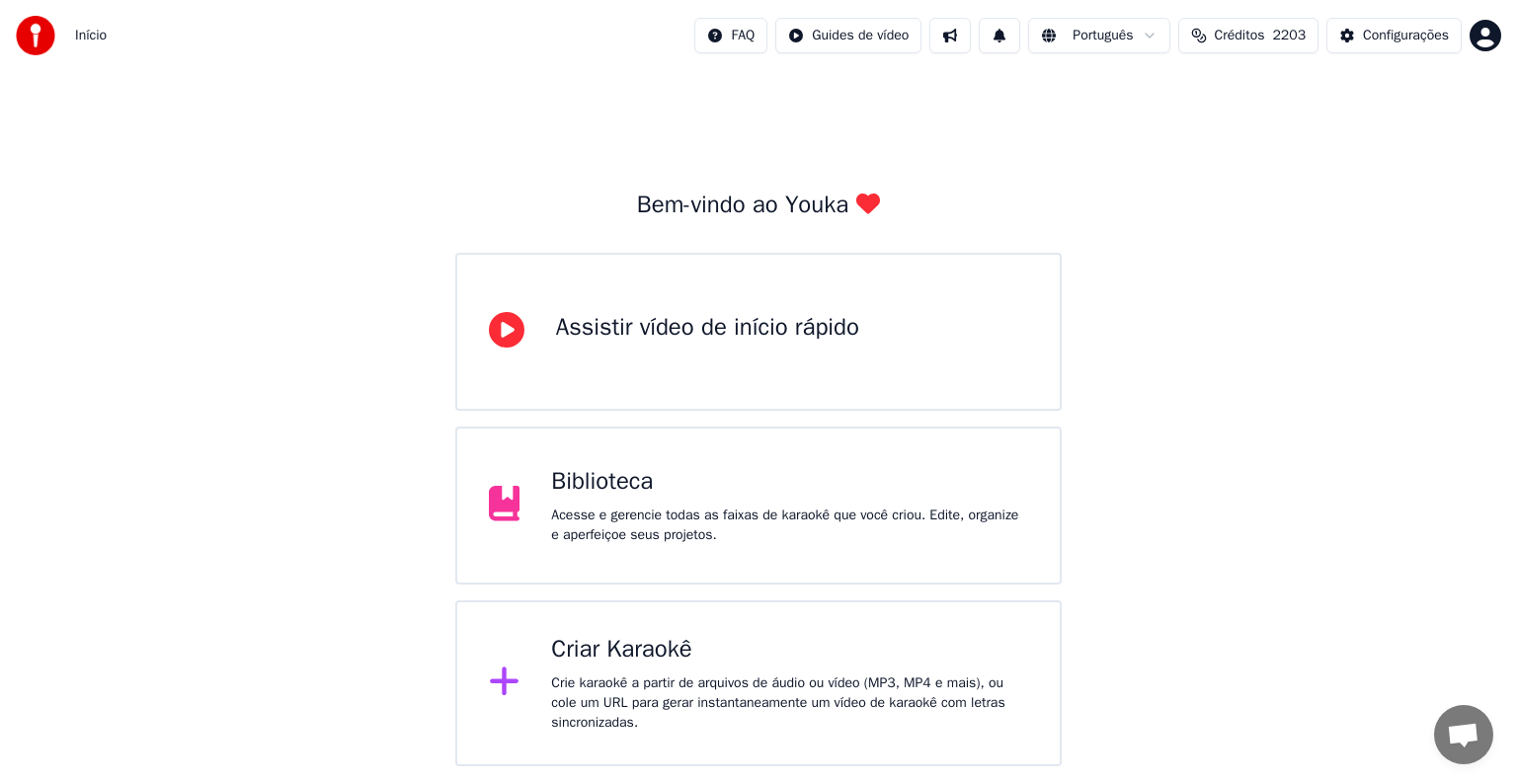 click on "Biblioteca" at bounding box center [789, 482] 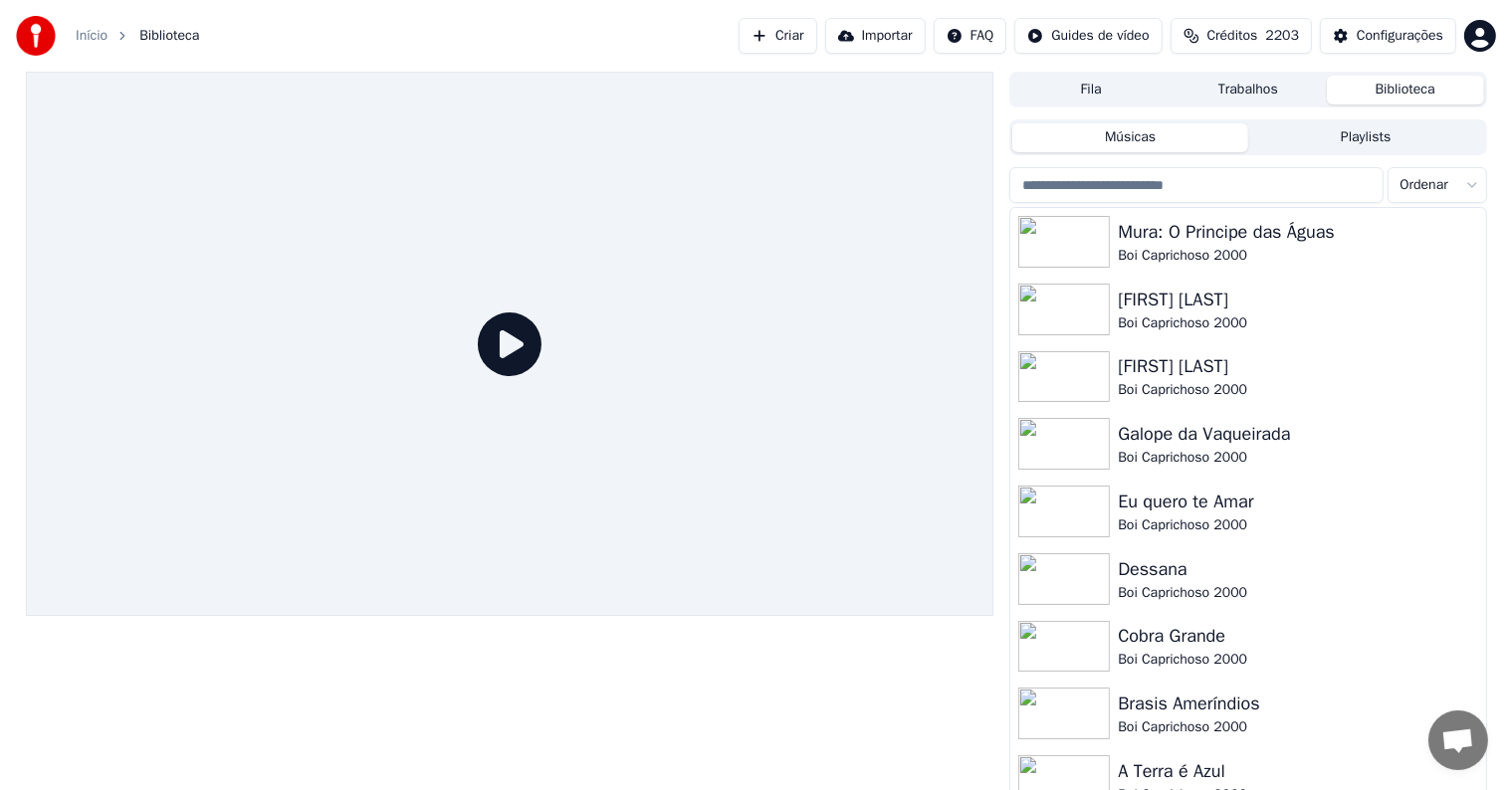 click on "Criar" at bounding box center (777, 36) 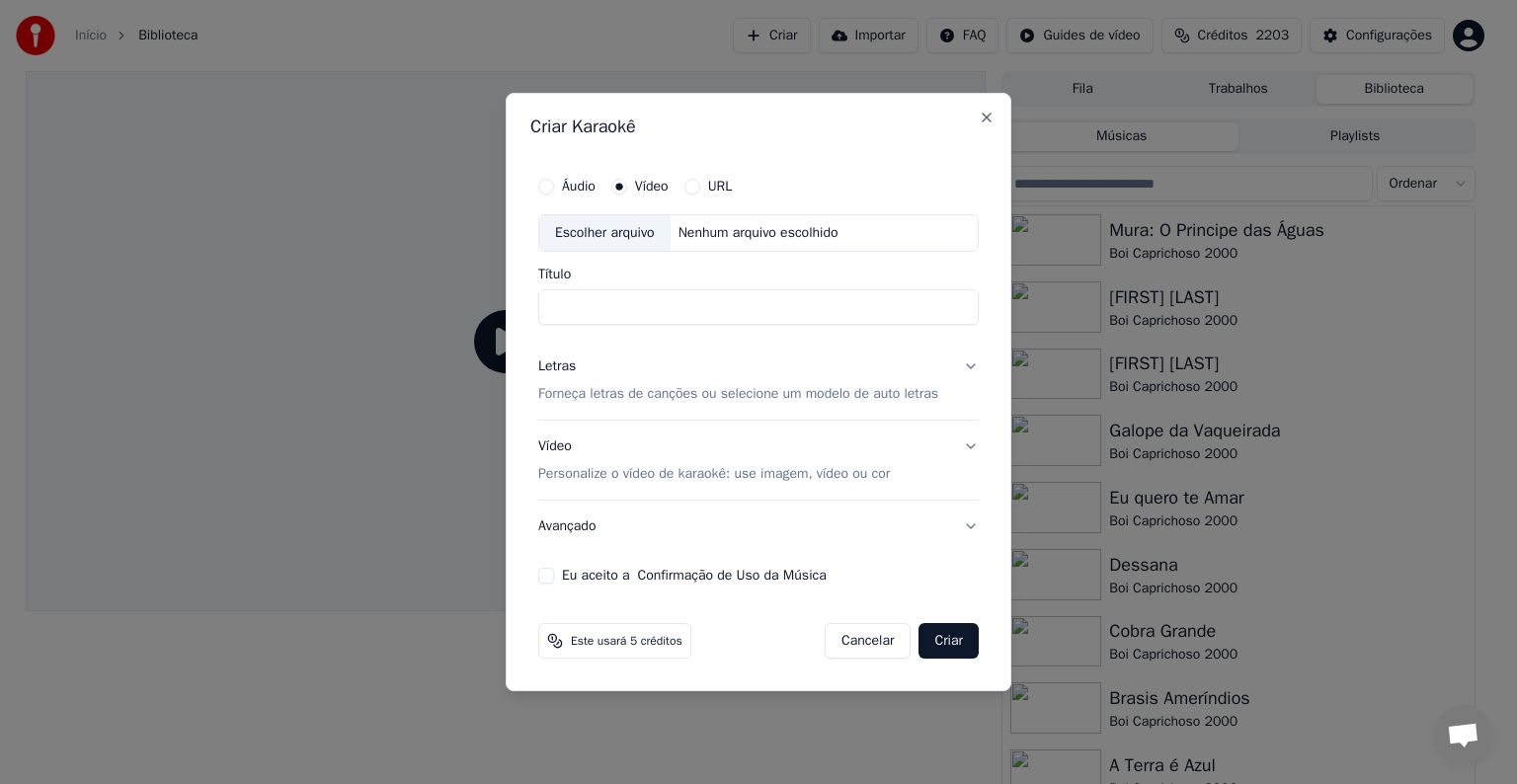 click on "Escolher arquivo" at bounding box center [604, 233] 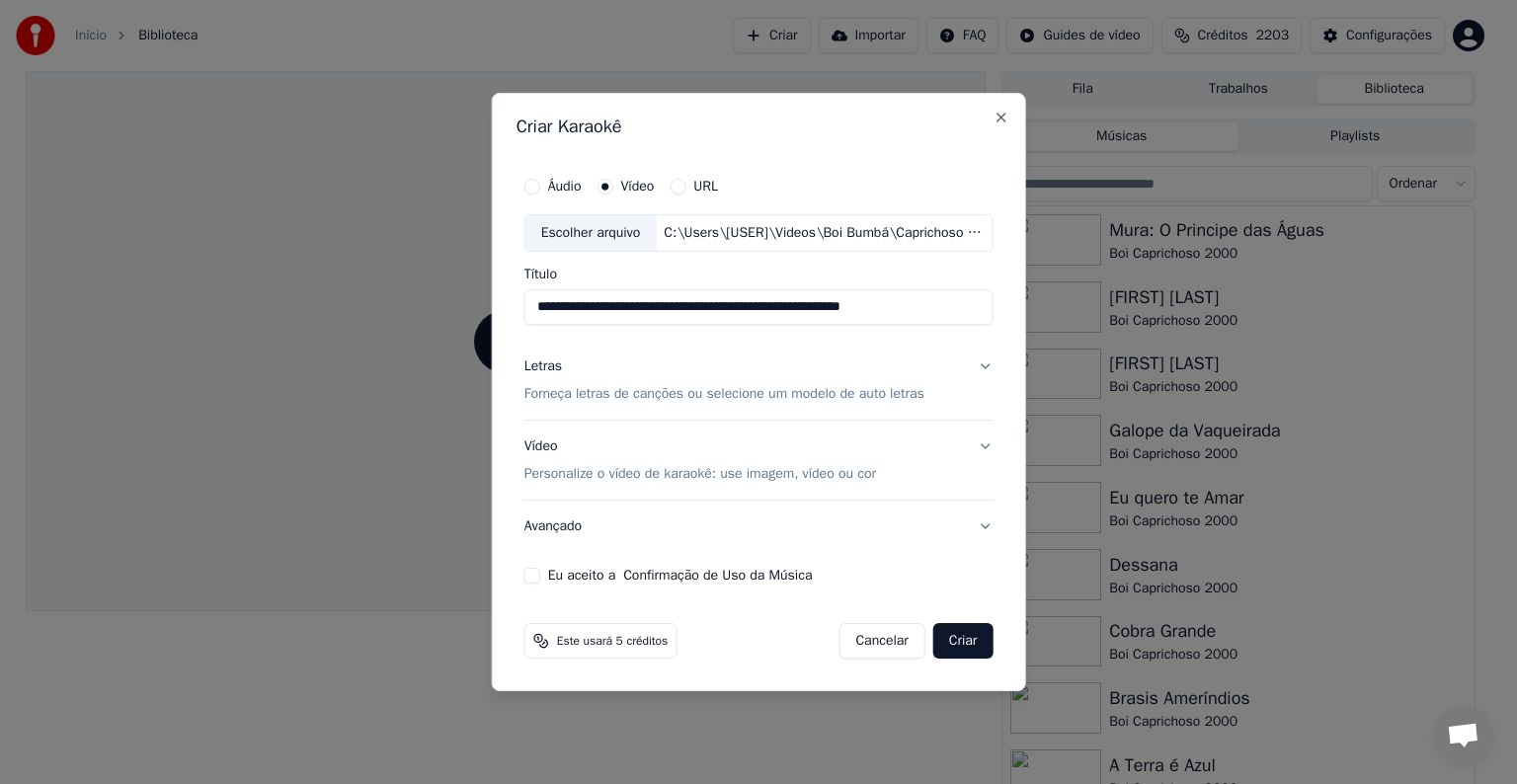 drag, startPoint x: 646, startPoint y: 308, endPoint x: 952, endPoint y: 312, distance: 306.02614 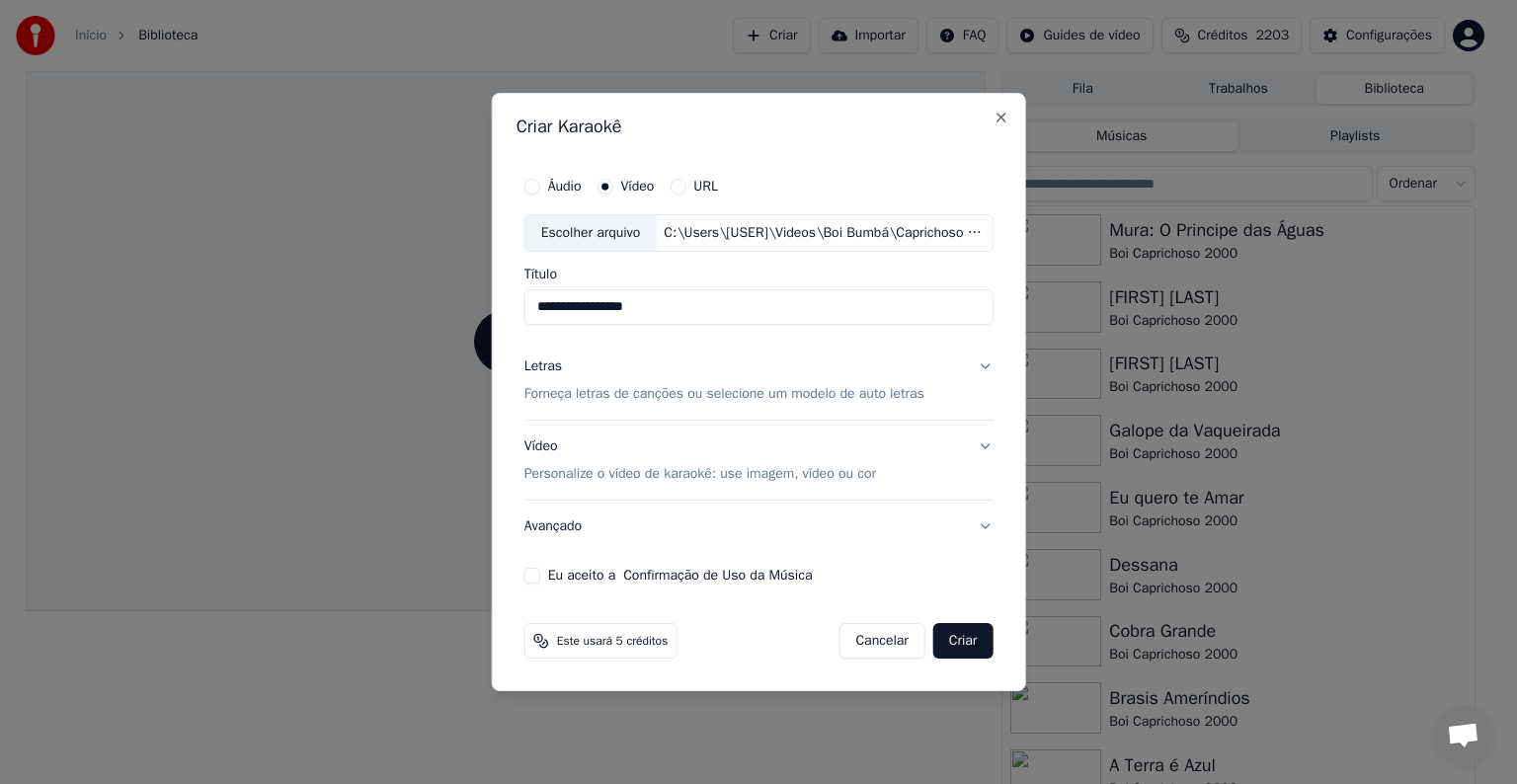 type on "**********" 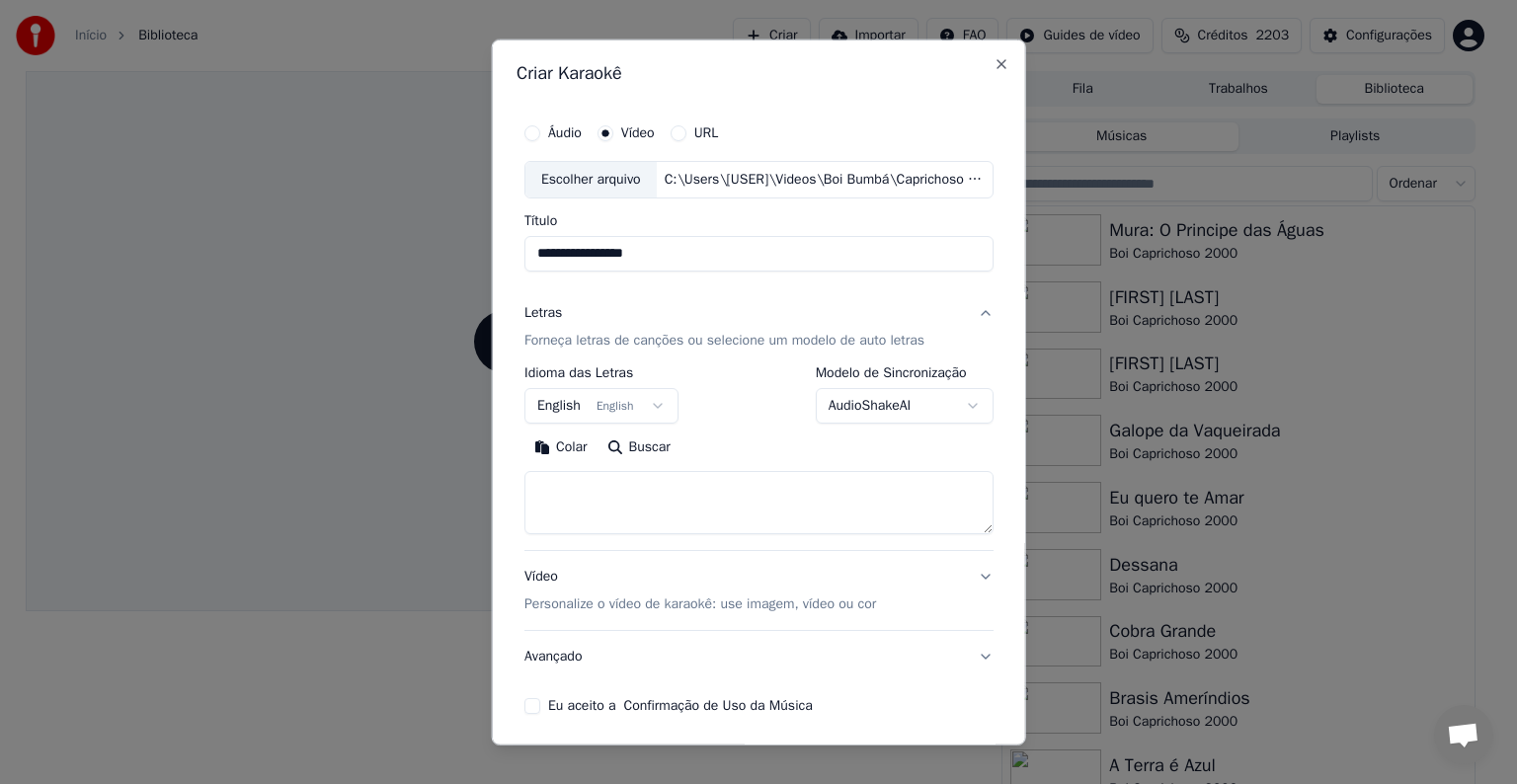 click on "English English" at bounding box center (601, 406) 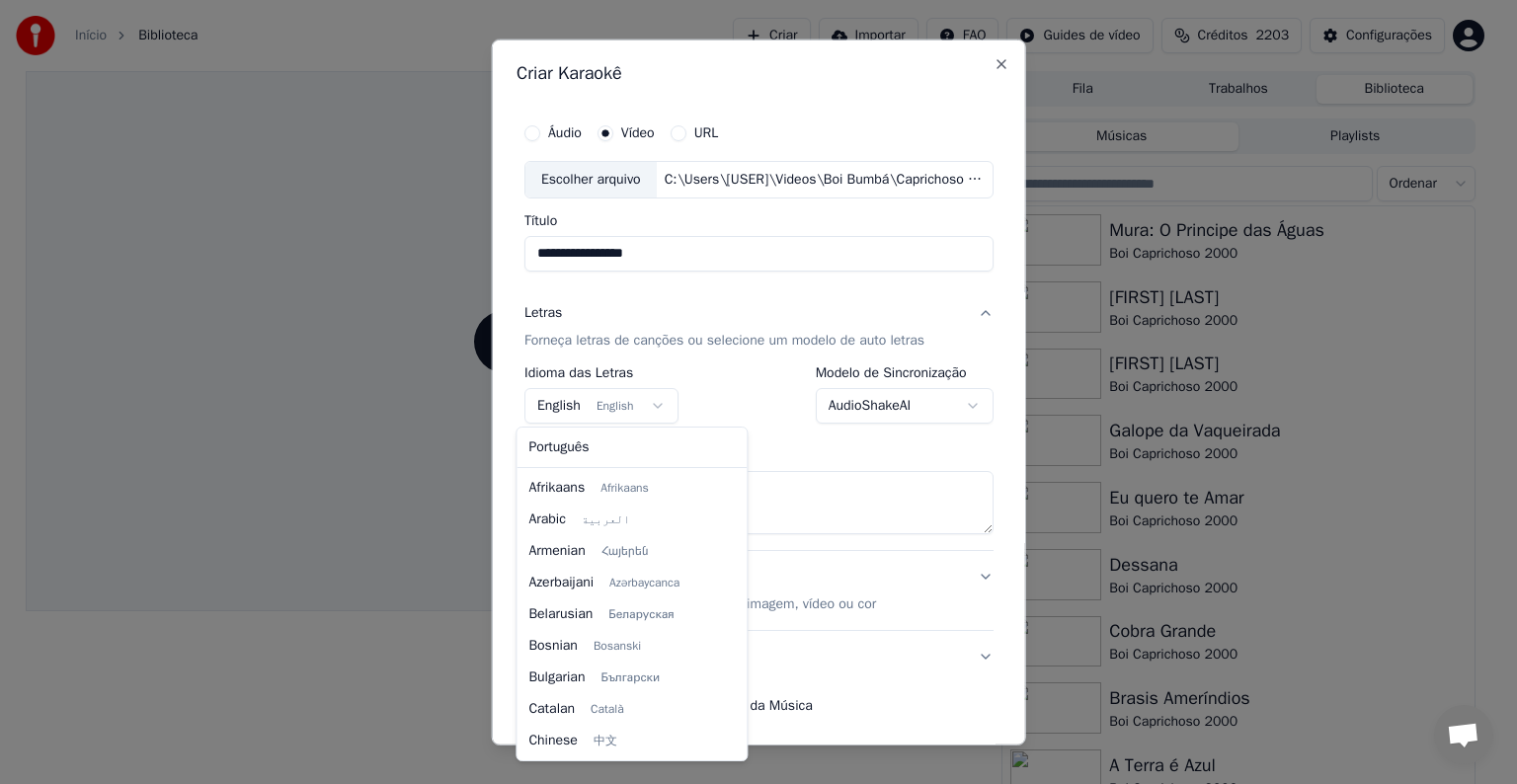 scroll, scrollTop: 158, scrollLeft: 0, axis: vertical 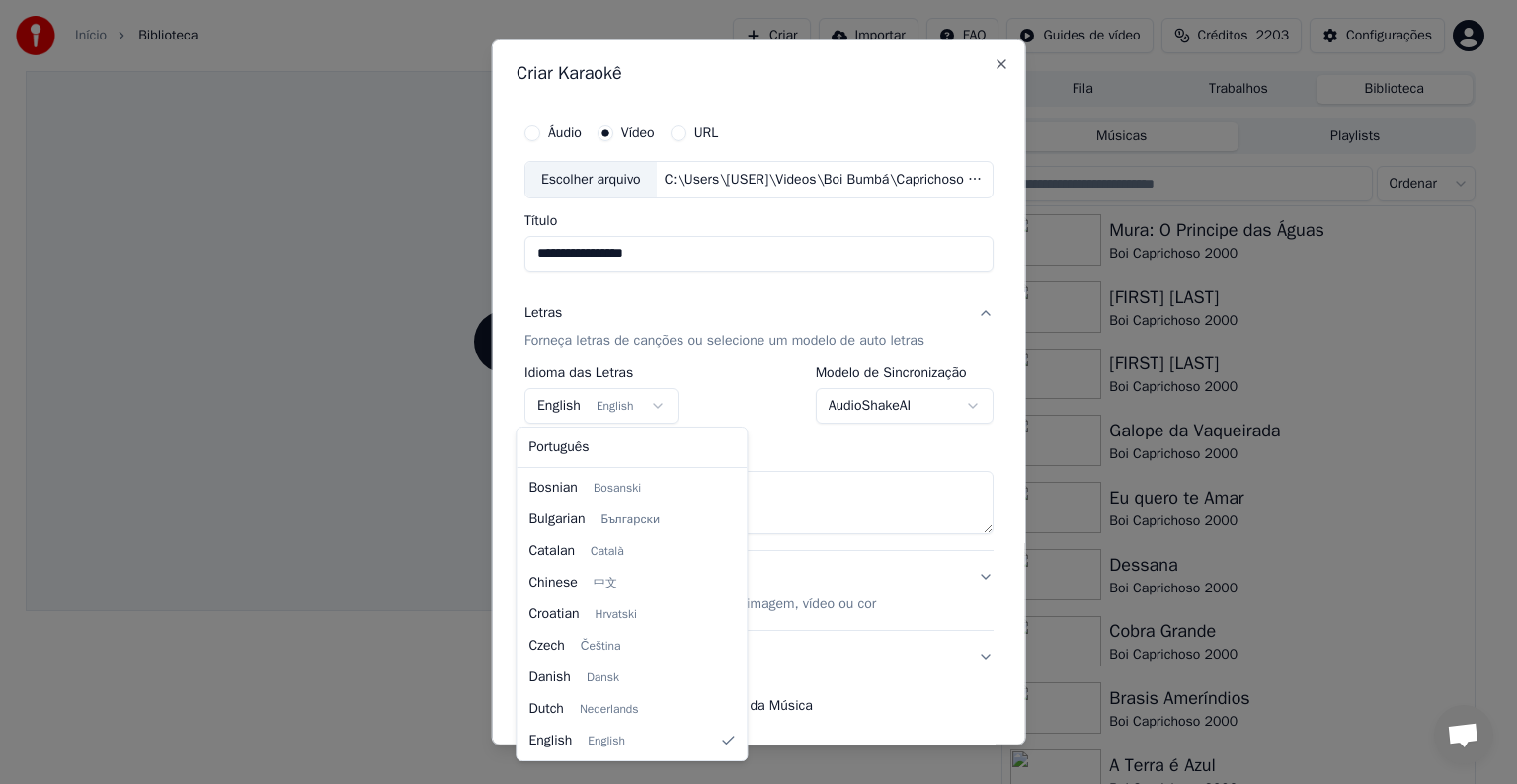 select on "**" 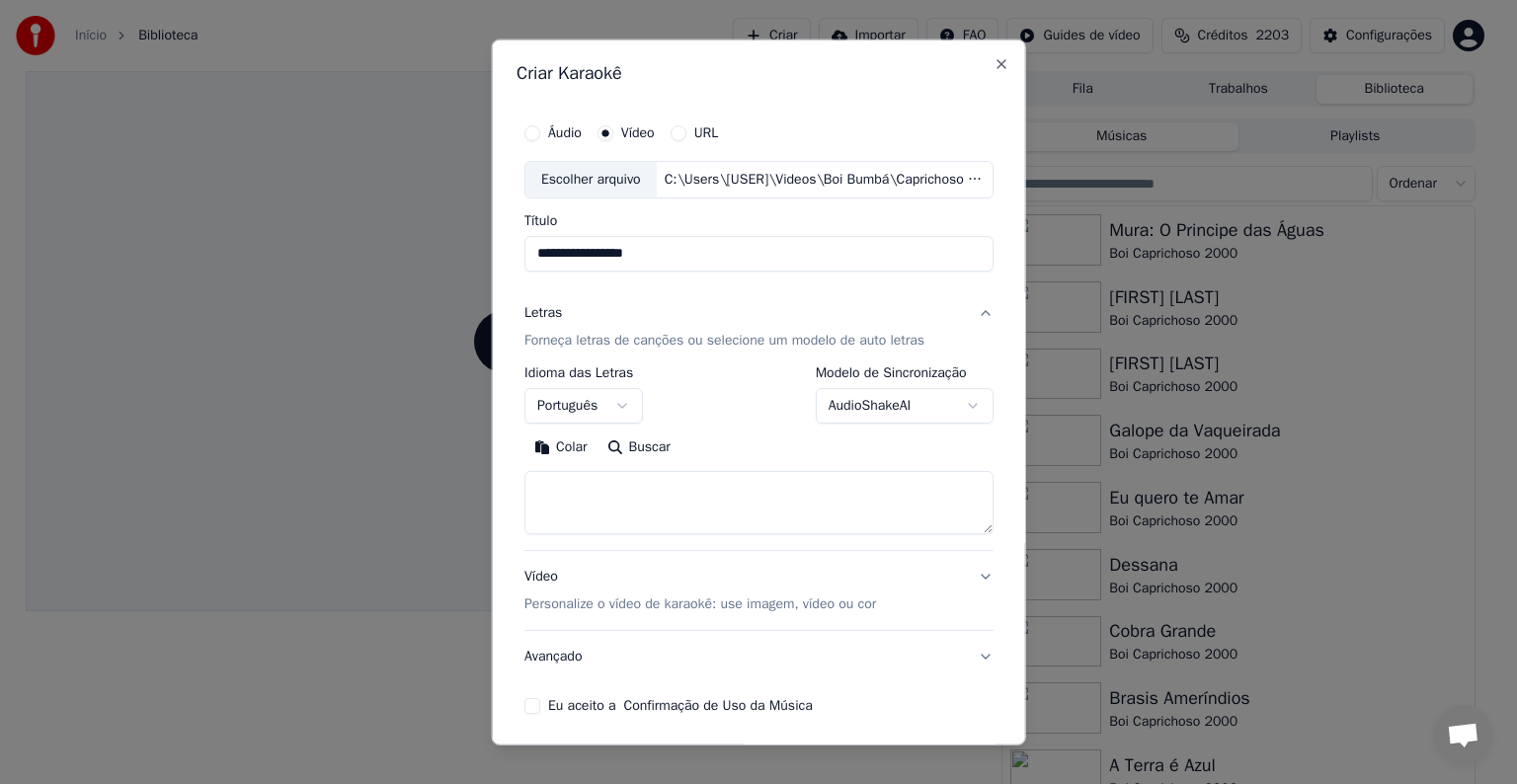 click on "Colar" at bounding box center [561, 447] 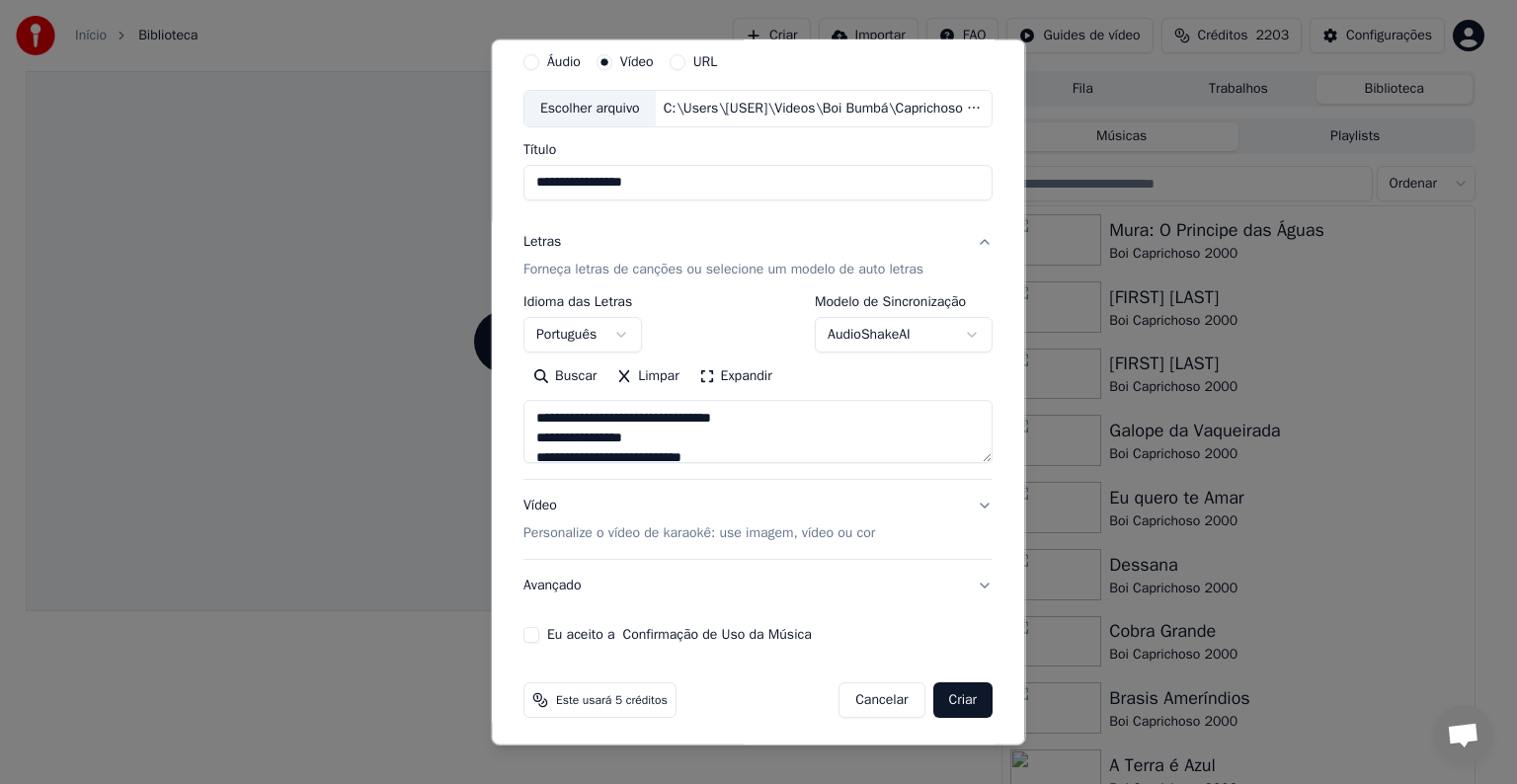 scroll, scrollTop: 75, scrollLeft: 0, axis: vertical 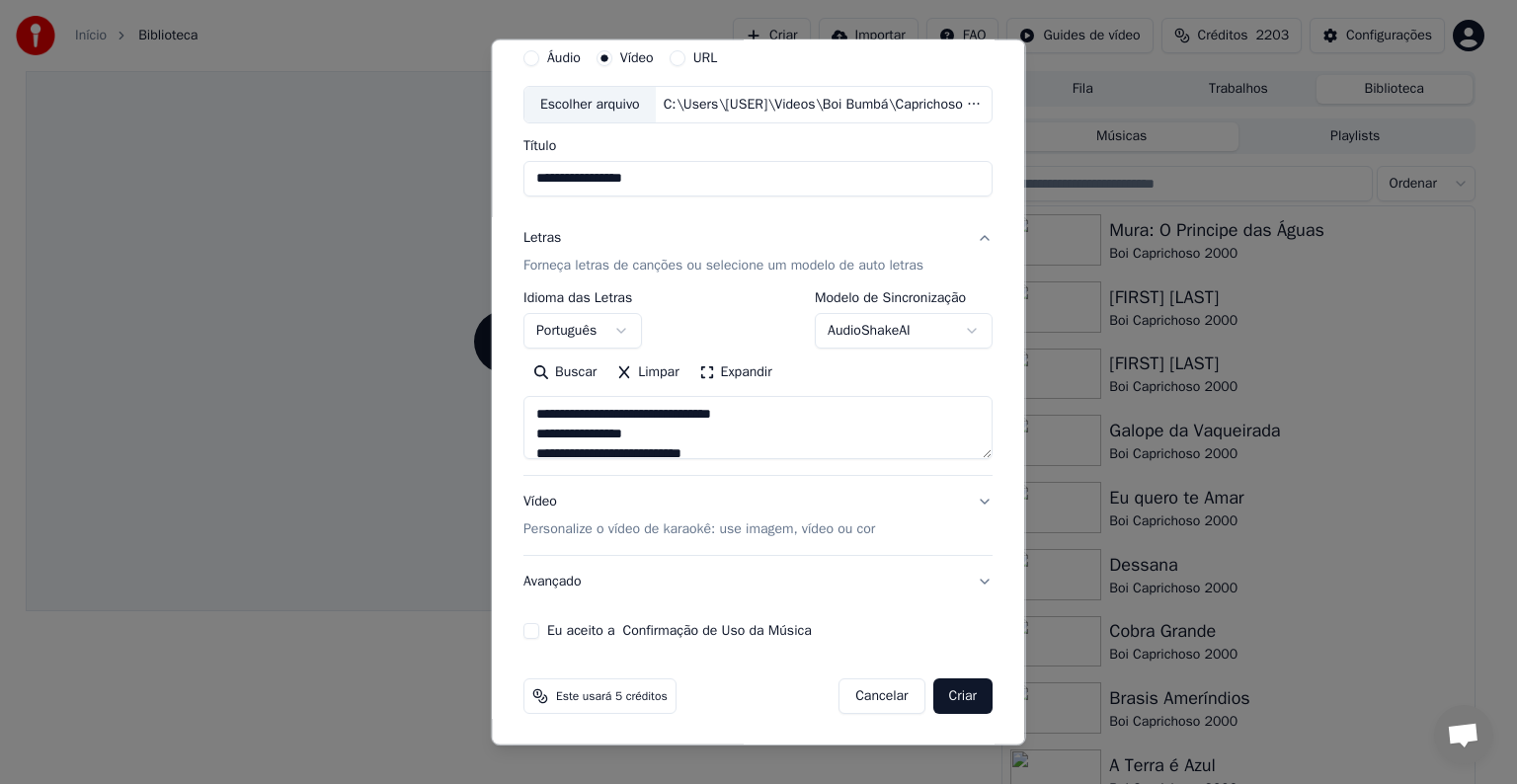 click on "Eu aceito a   Confirmação de Uso da Música" at bounding box center (679, 631) 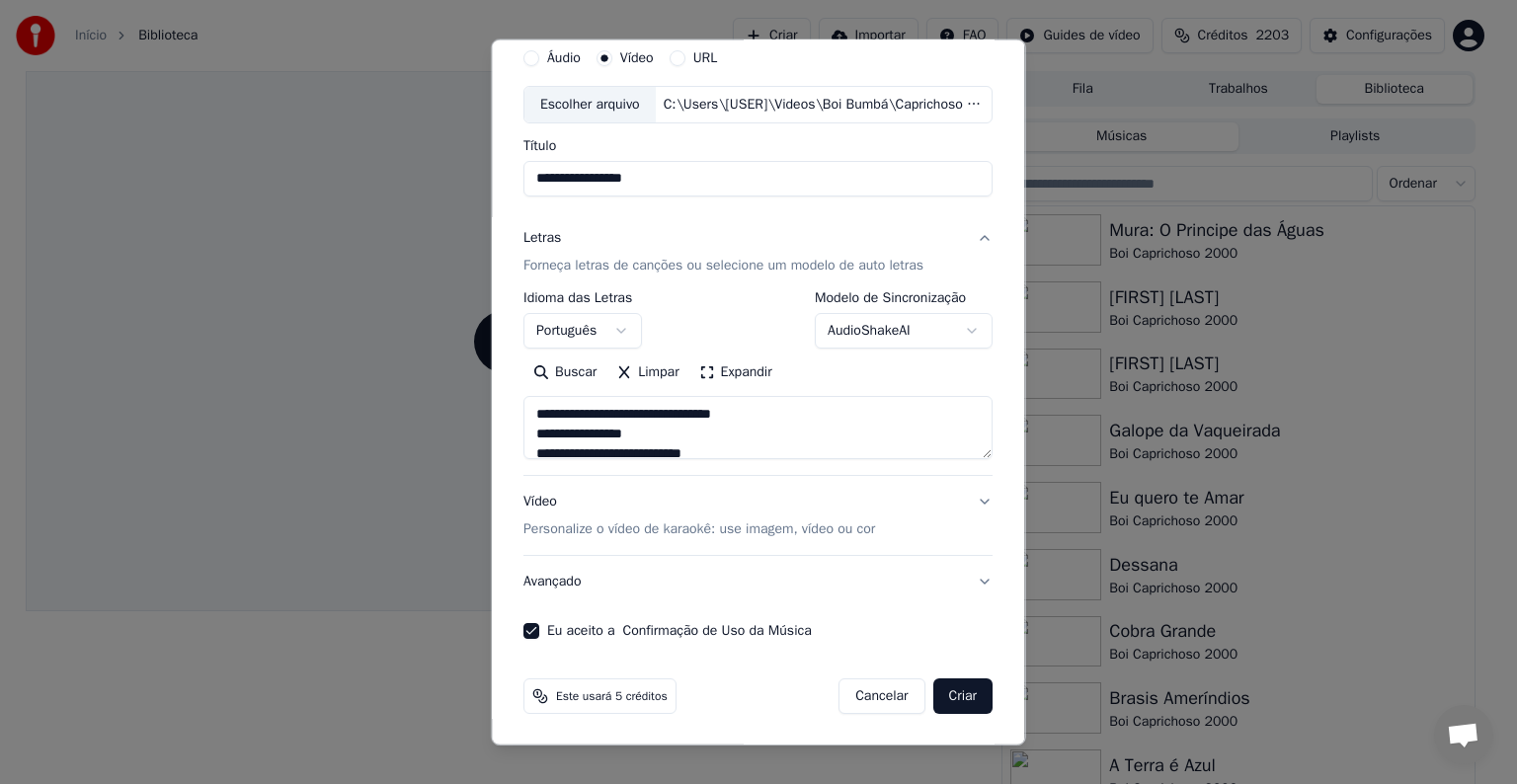 click on "Criar" at bounding box center [963, 696] 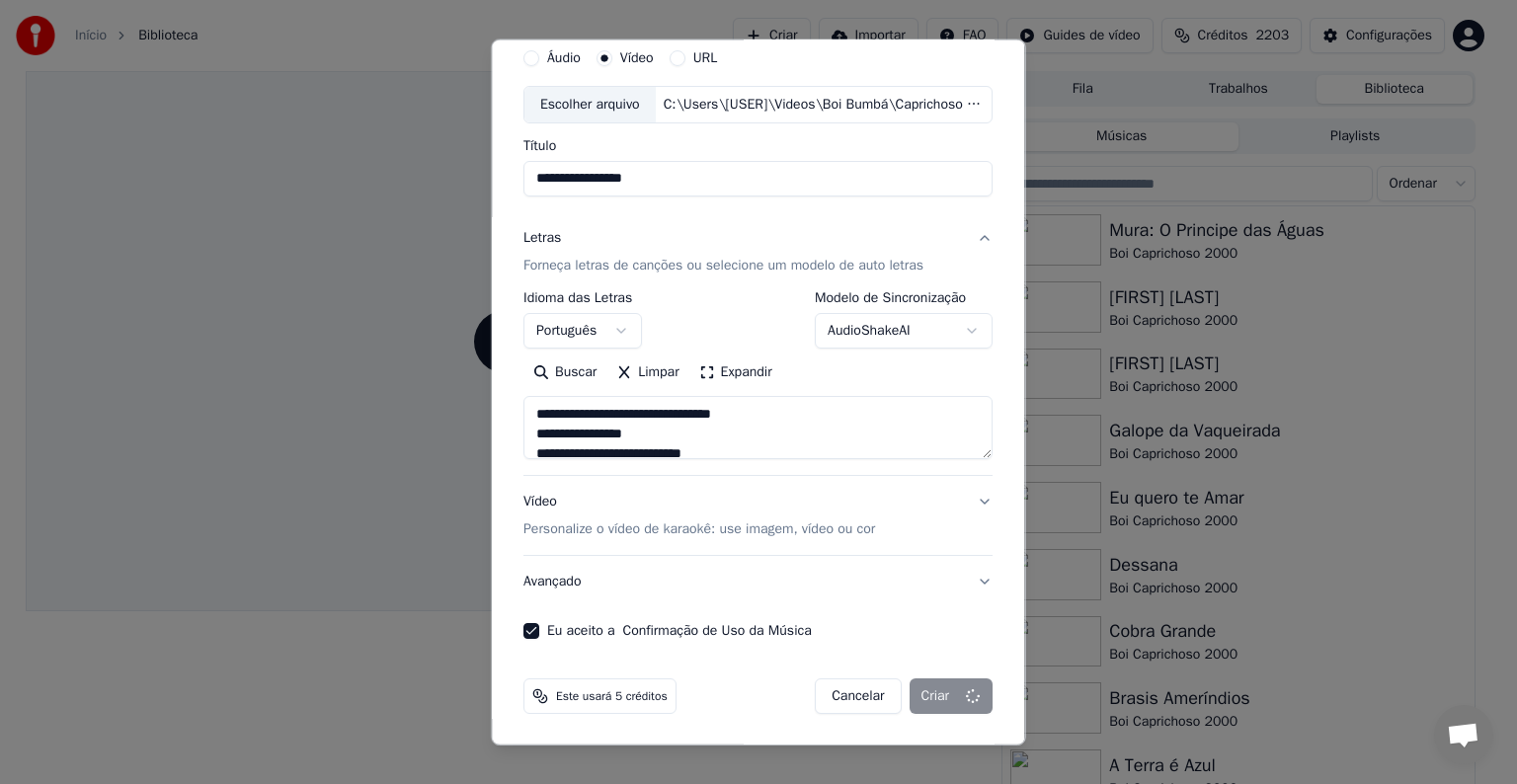 type on "**********" 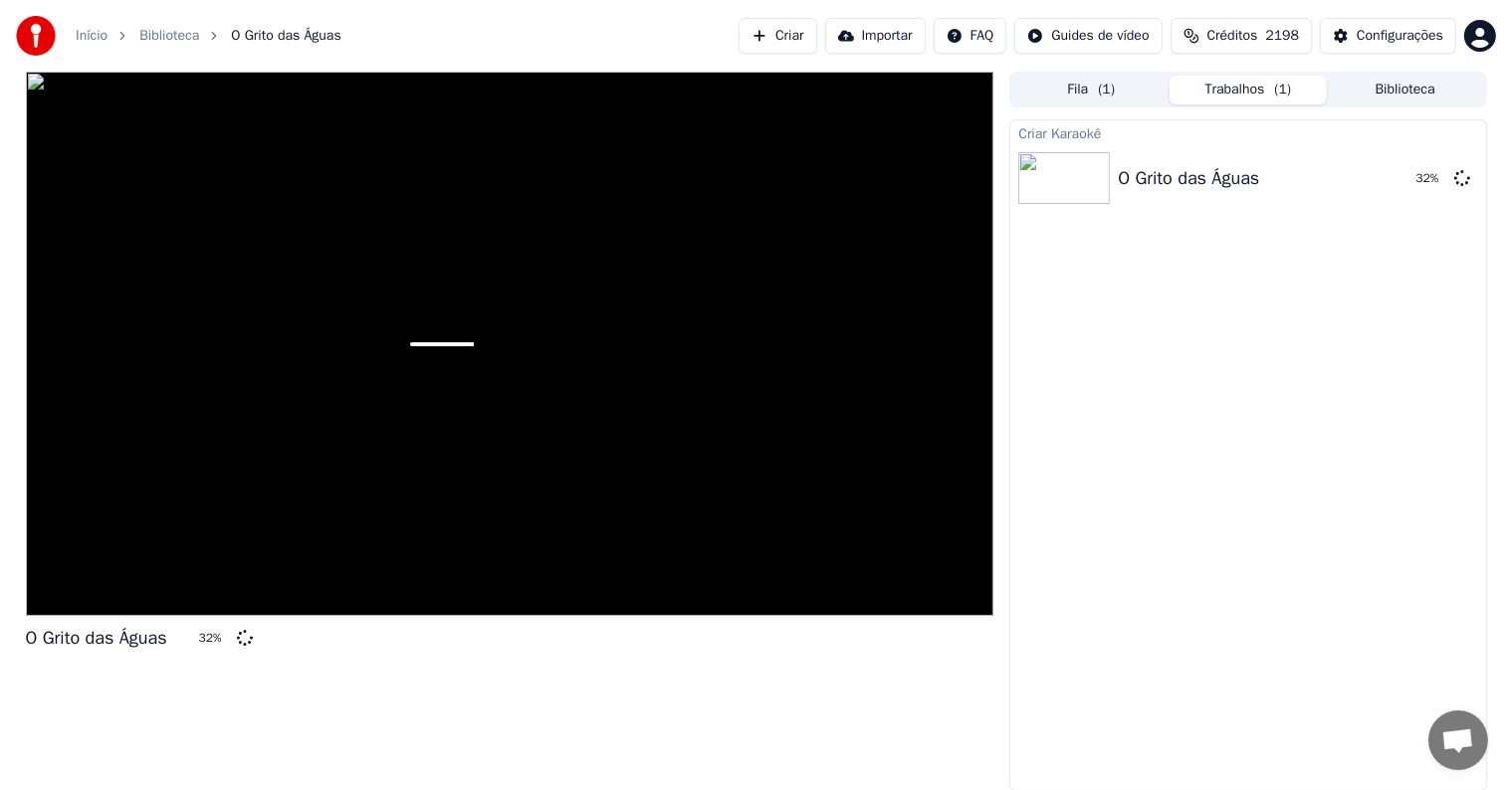 click on "Criar" at bounding box center (777, 36) 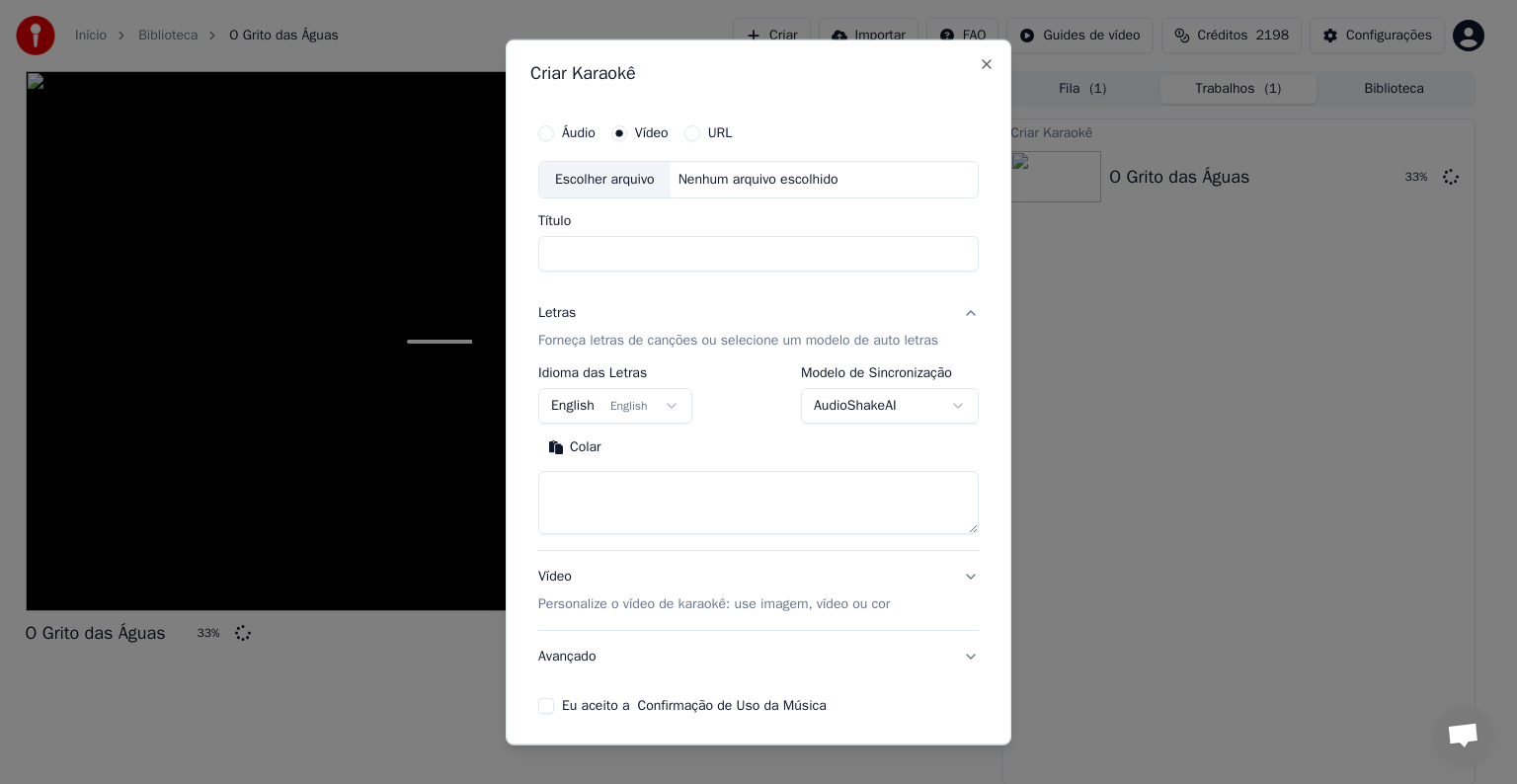 click on "Escolher arquivo" at bounding box center [604, 180] 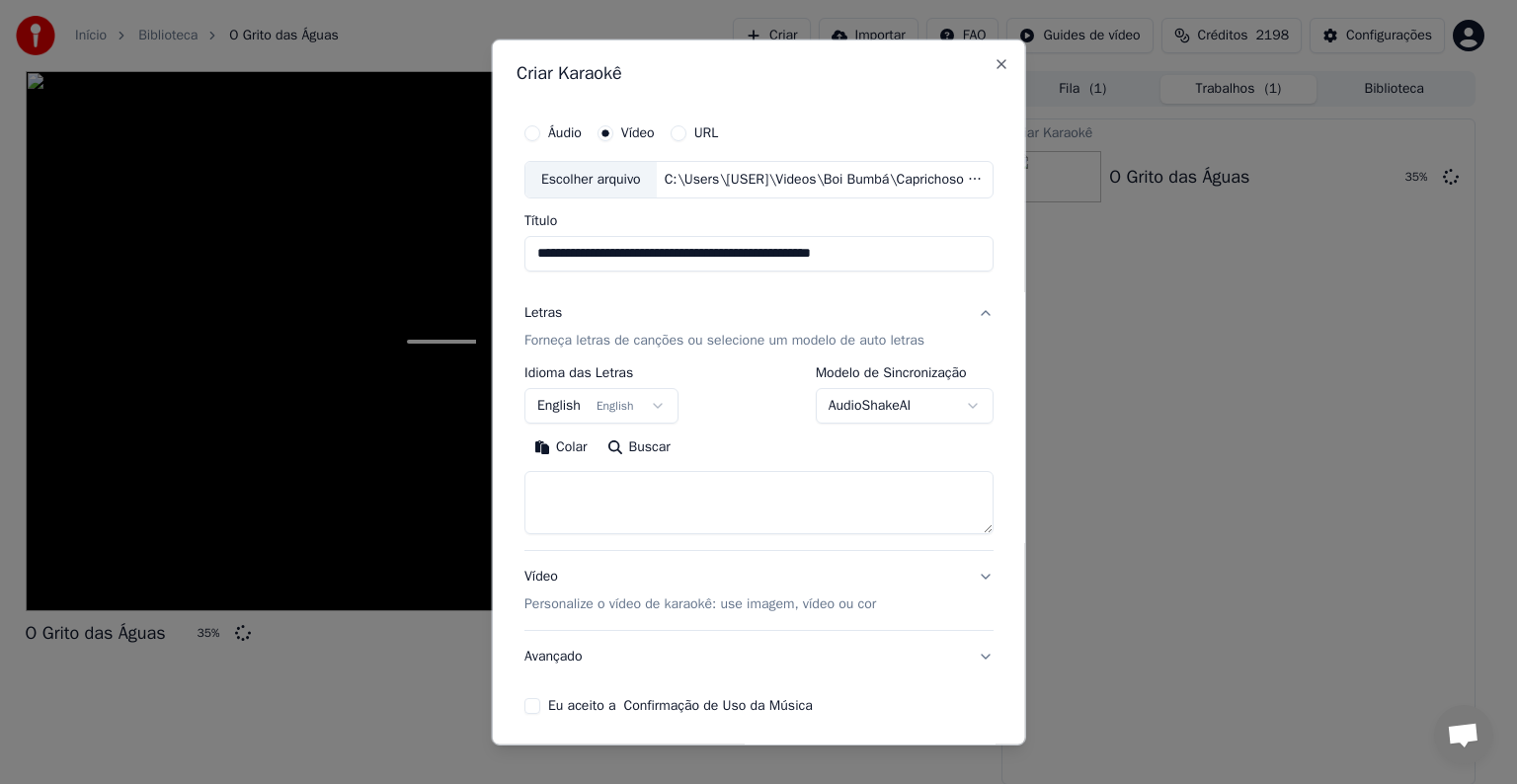 drag, startPoint x: 599, startPoint y: 253, endPoint x: 889, endPoint y: 284, distance: 291.65219 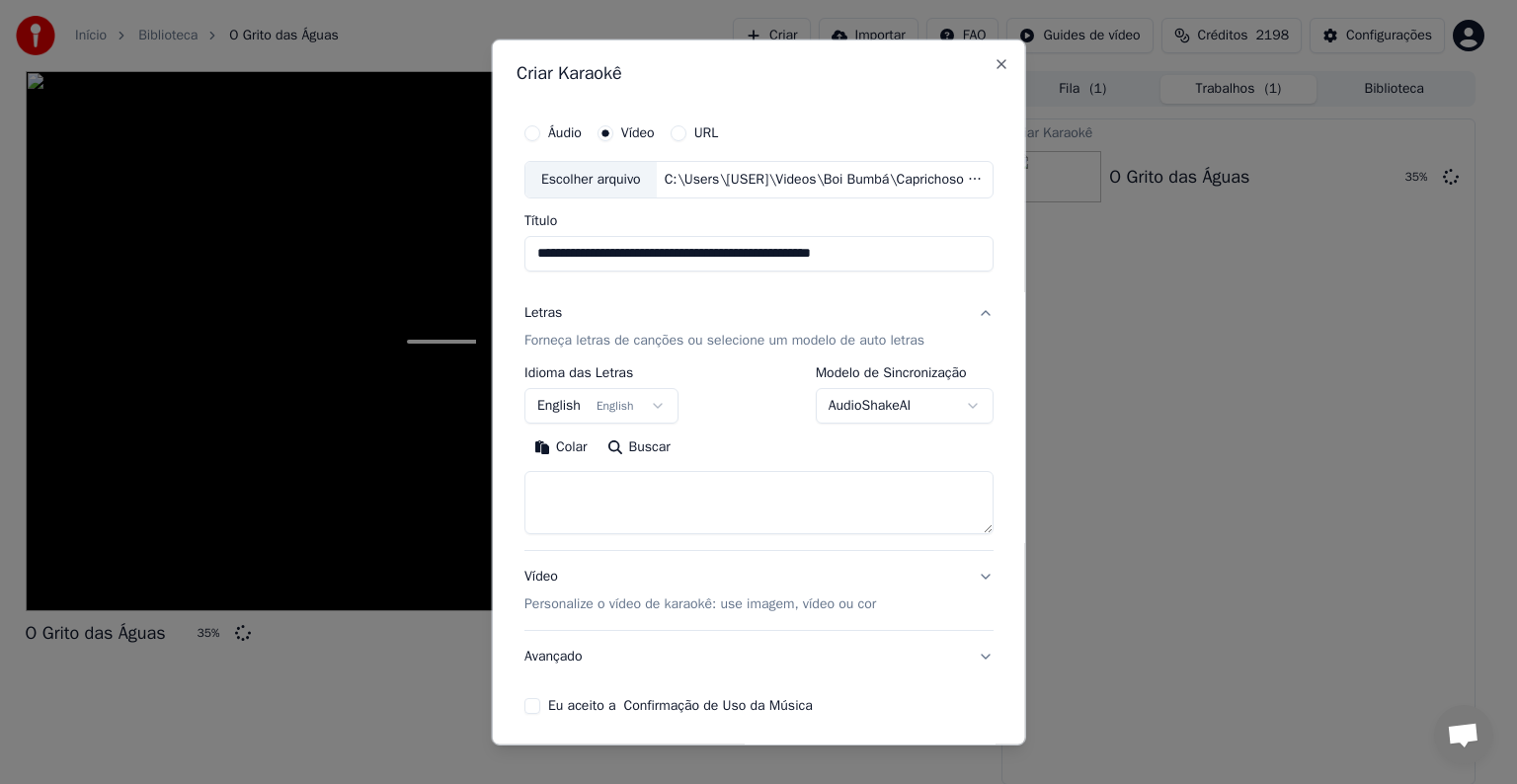 click on "**********" at bounding box center [758, 414] 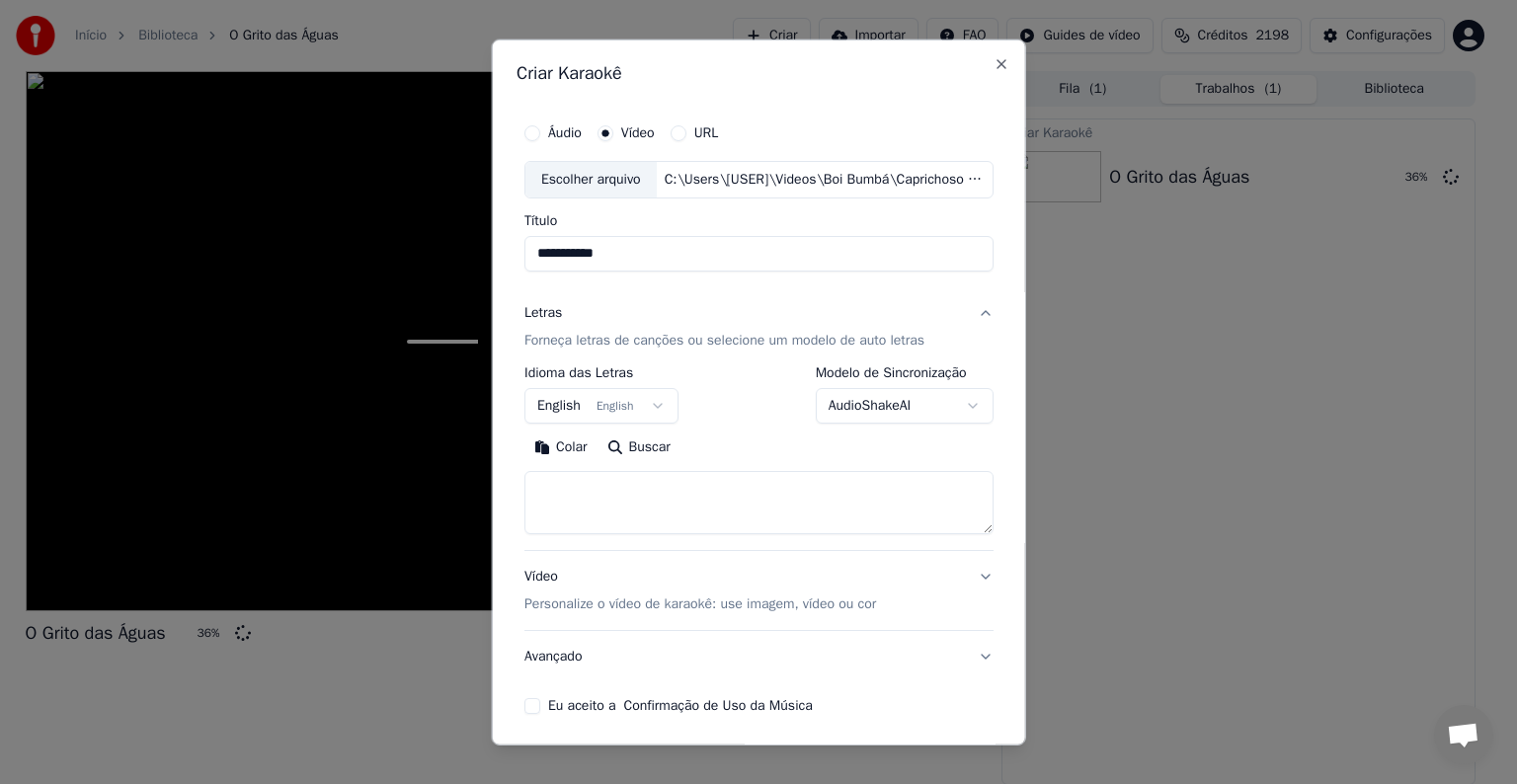 type on "**********" 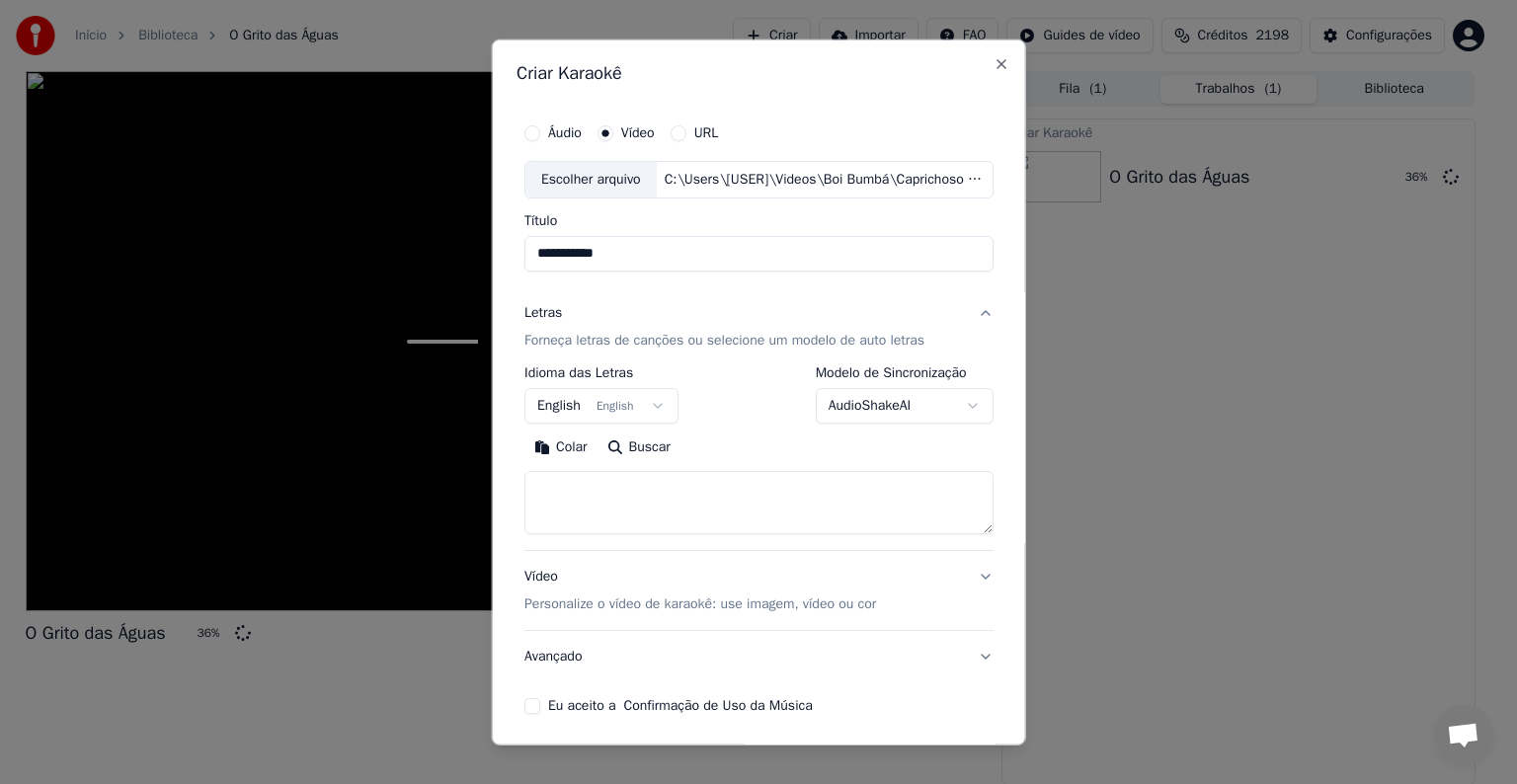 click on "English English" at bounding box center (601, 406) 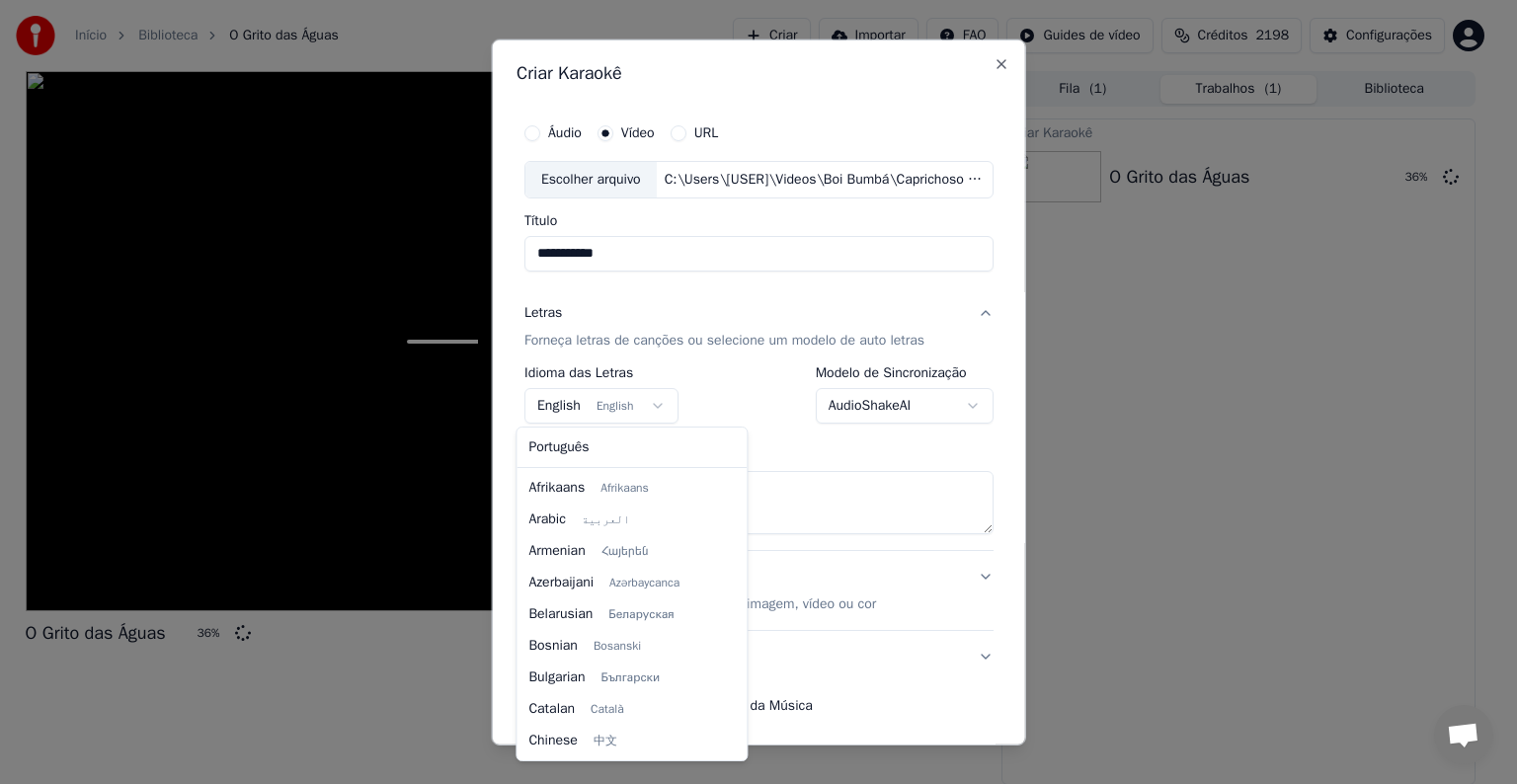 scroll, scrollTop: 158, scrollLeft: 0, axis: vertical 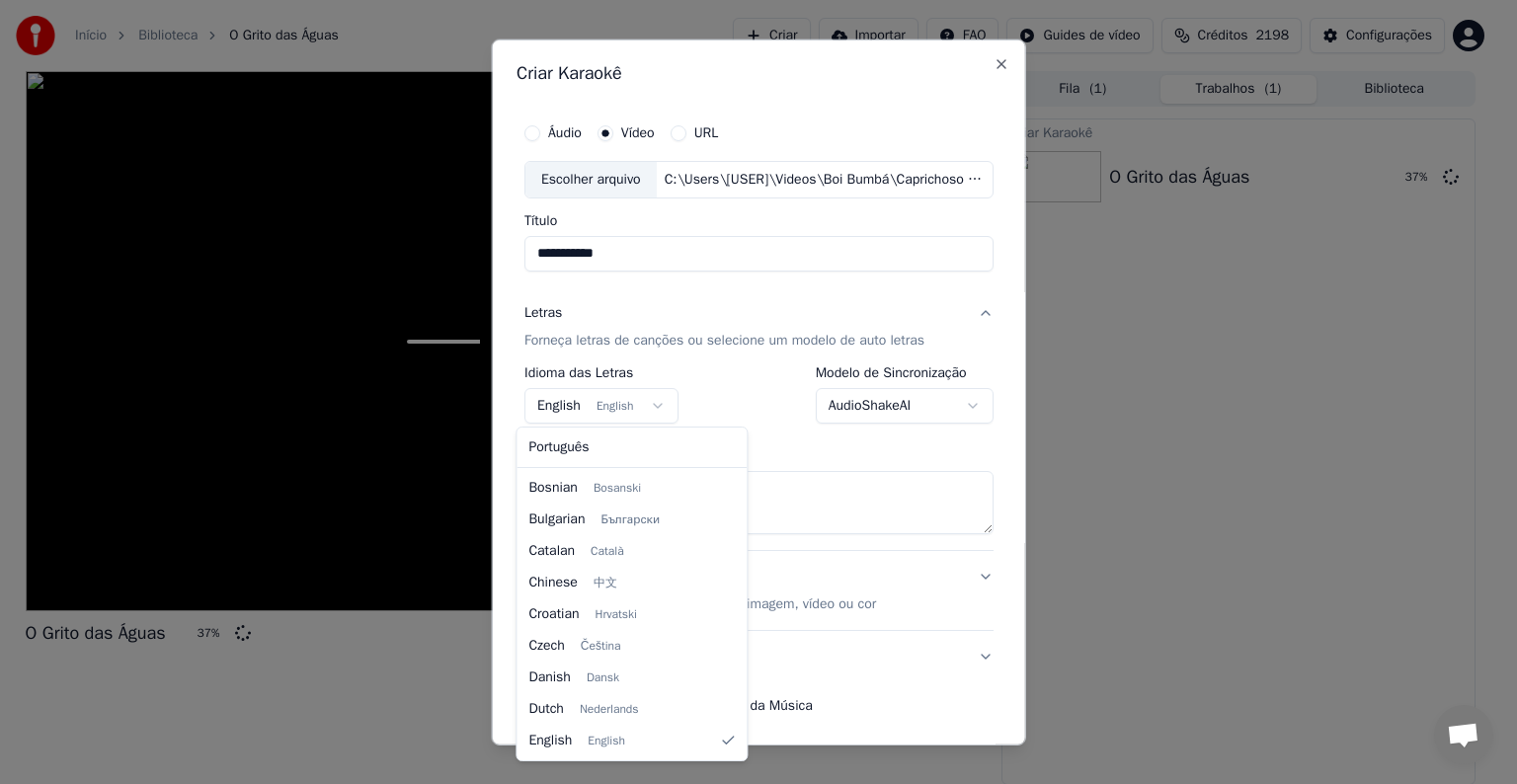 select on "**" 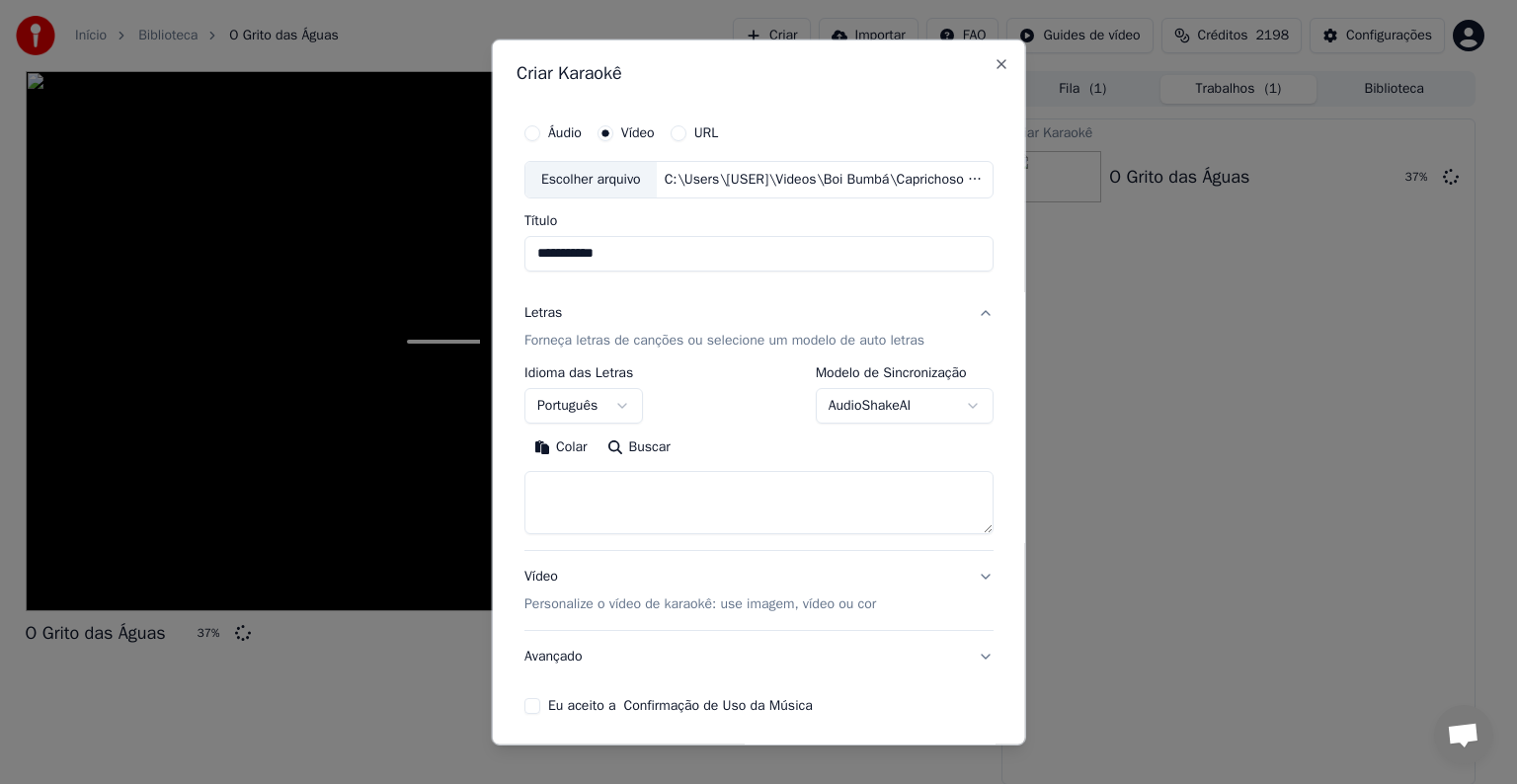 click on "Colar" at bounding box center (561, 447) 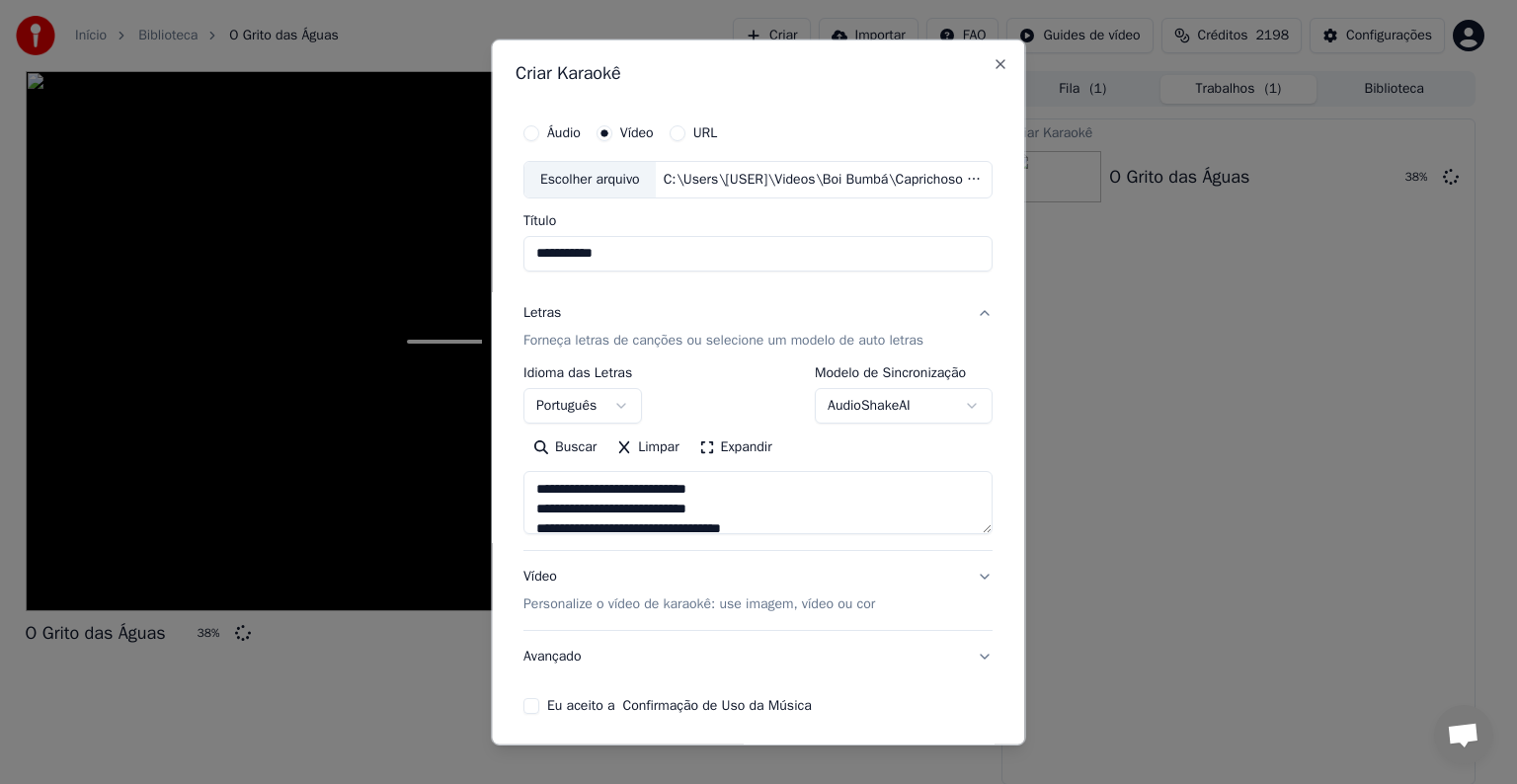 click on "Eu aceito a   Confirmação de Uso da Música" at bounding box center [679, 706] 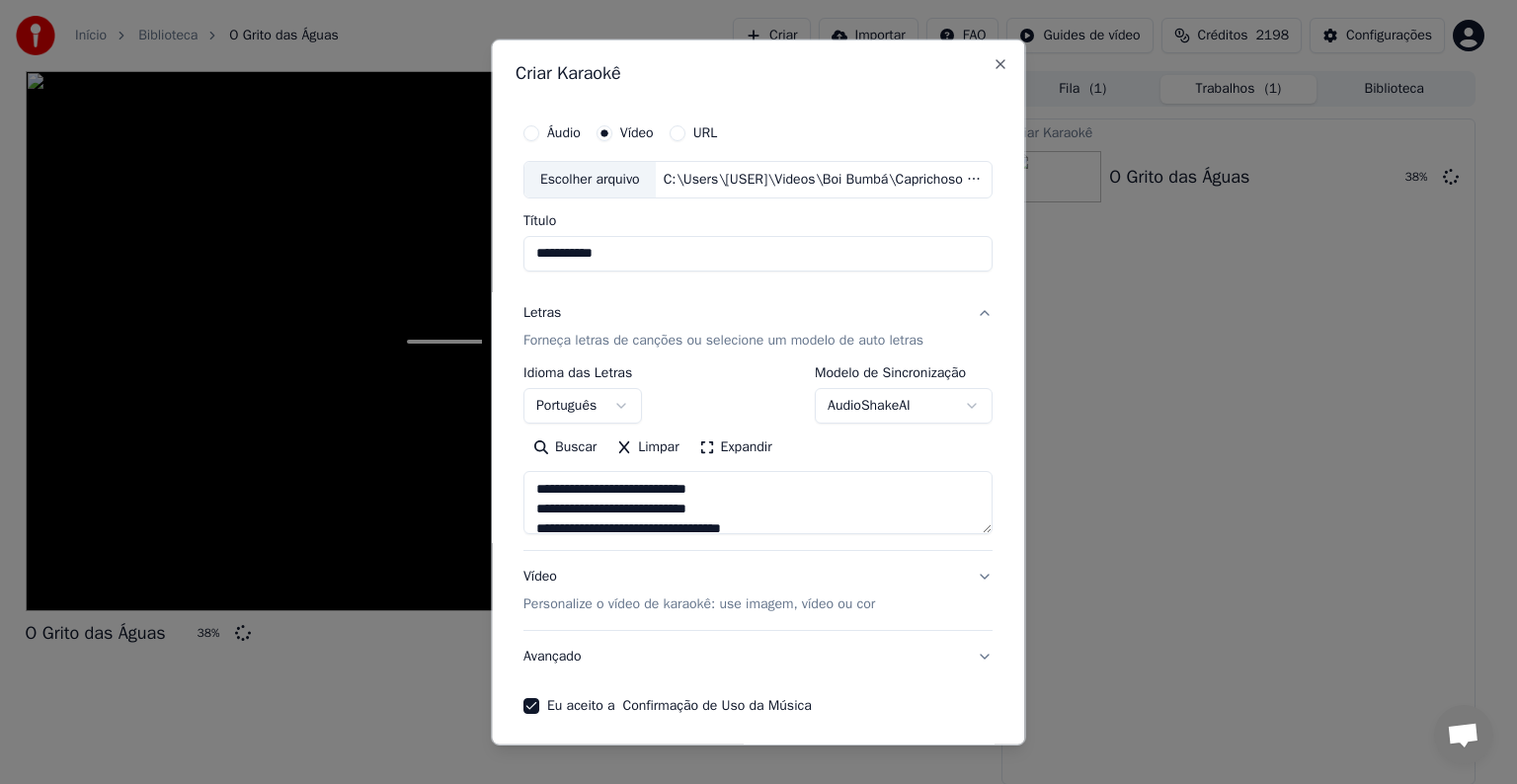 scroll, scrollTop: 75, scrollLeft: 0, axis: vertical 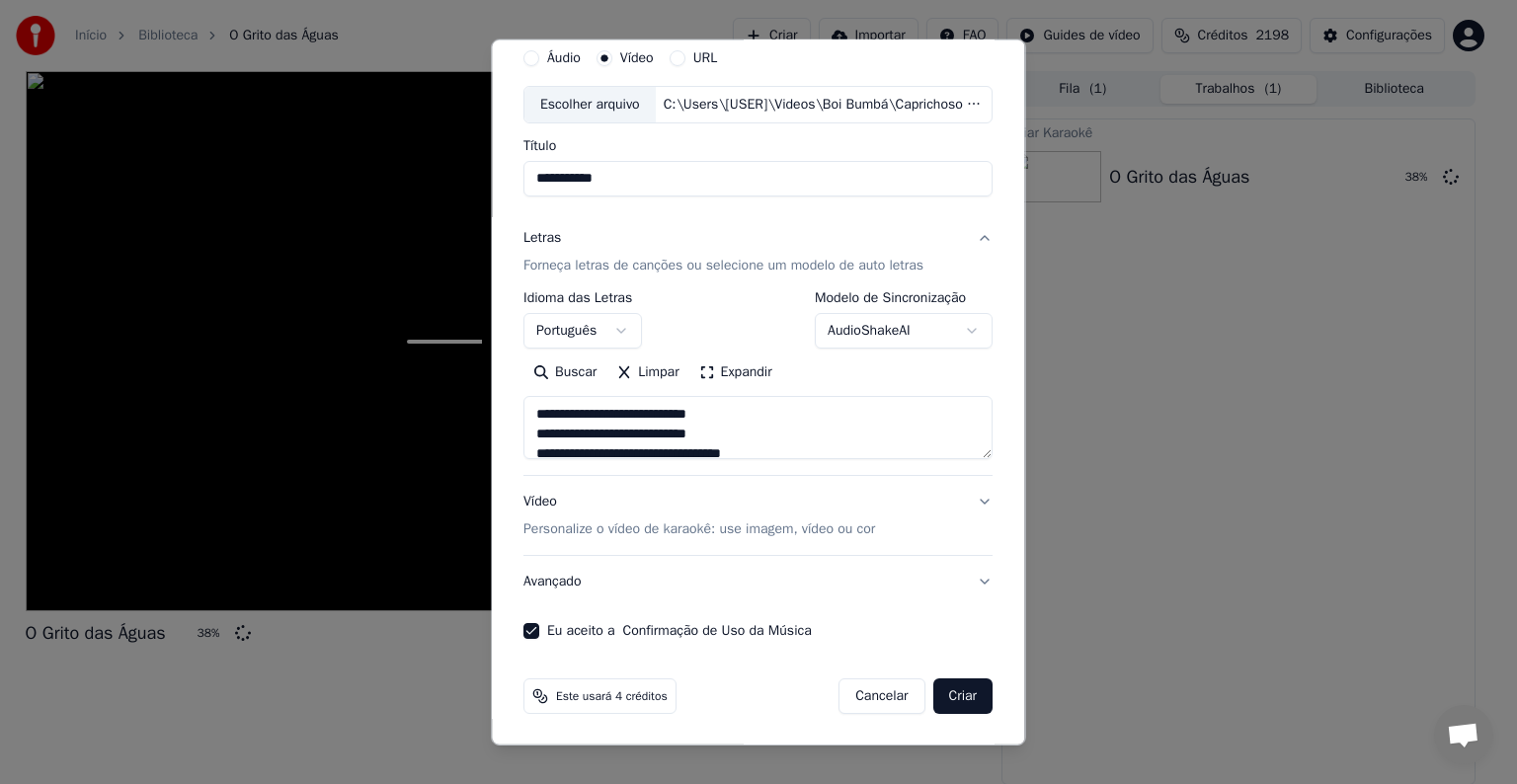 click on "Criar" at bounding box center (963, 696) 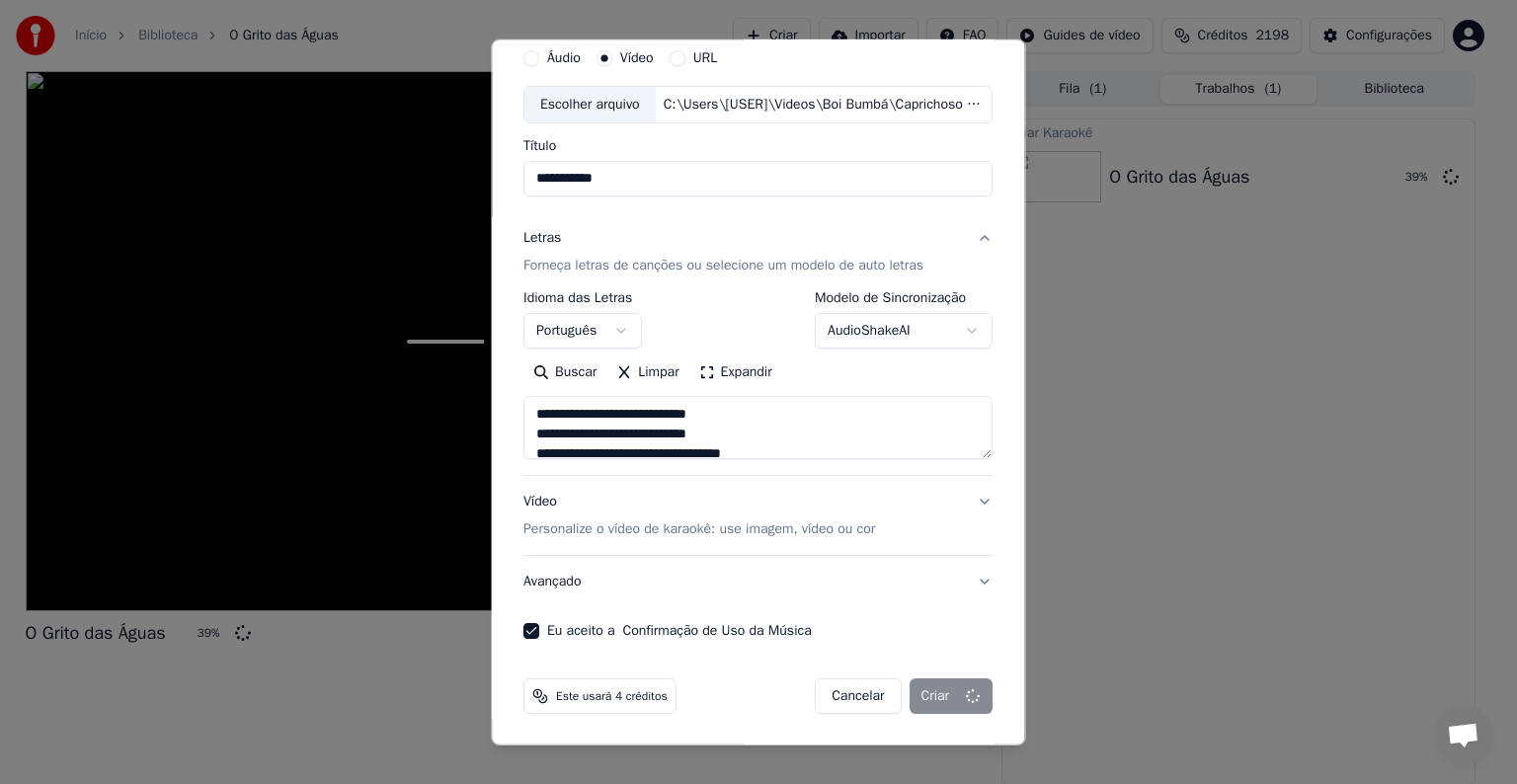 type on "**********" 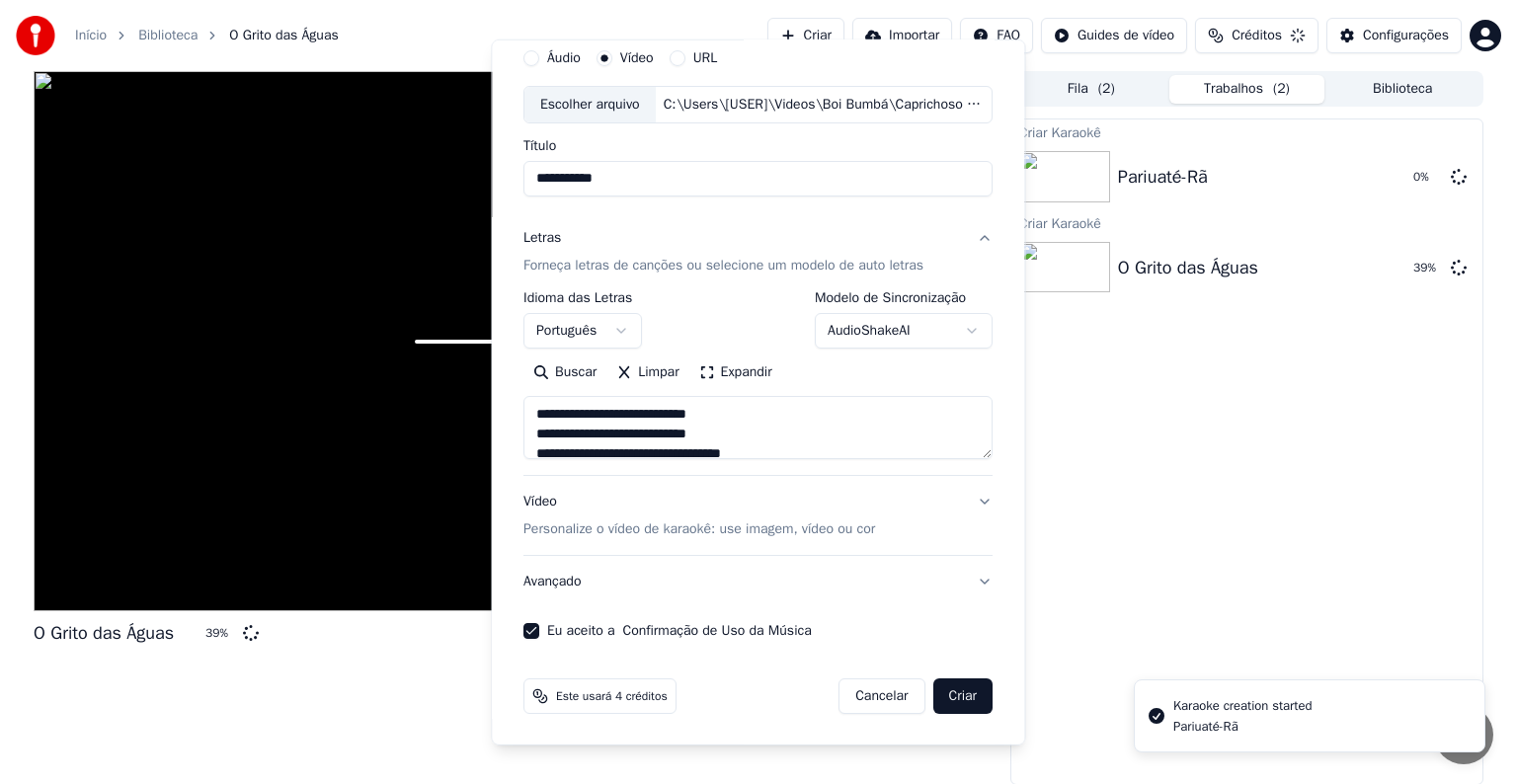 type 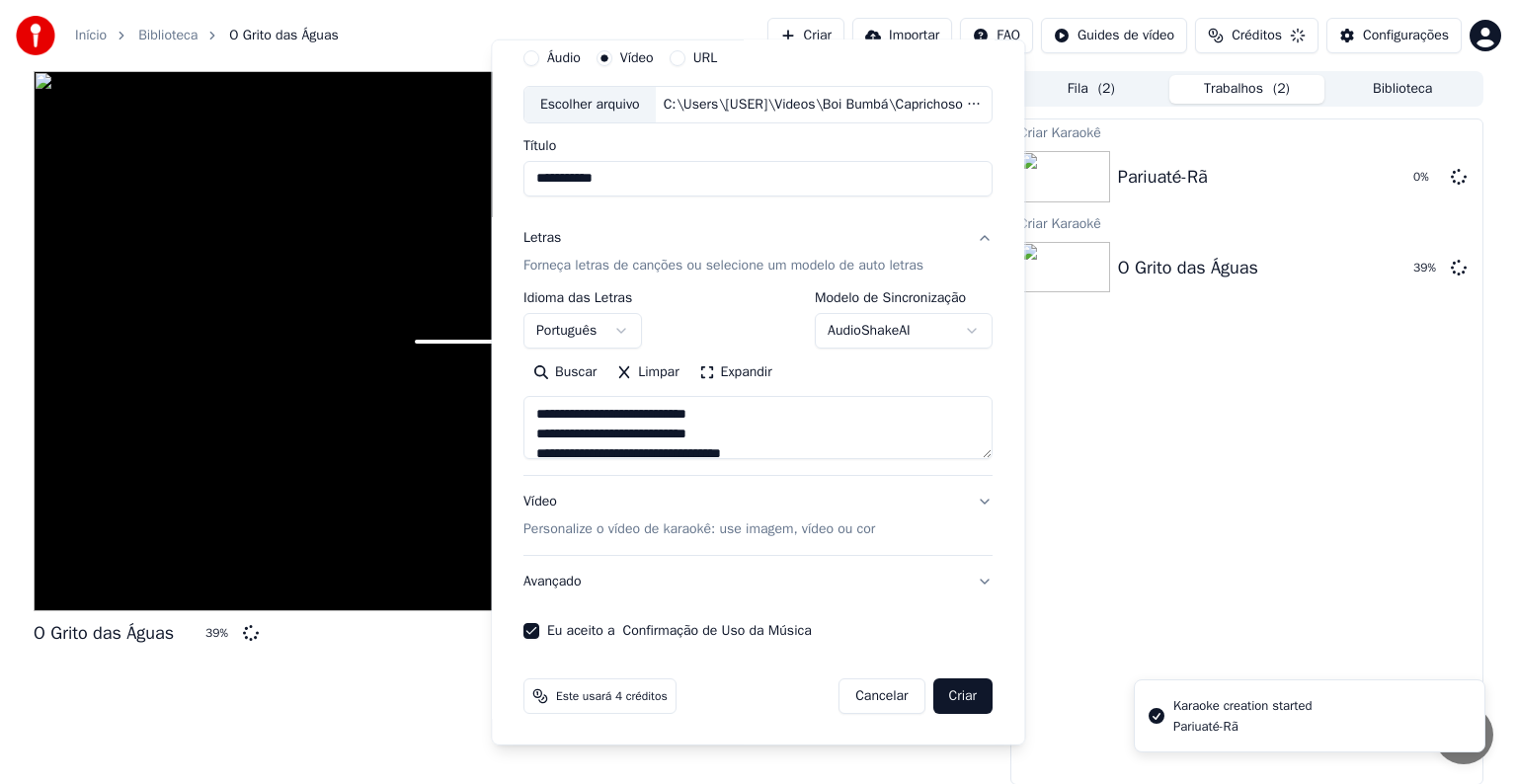 type 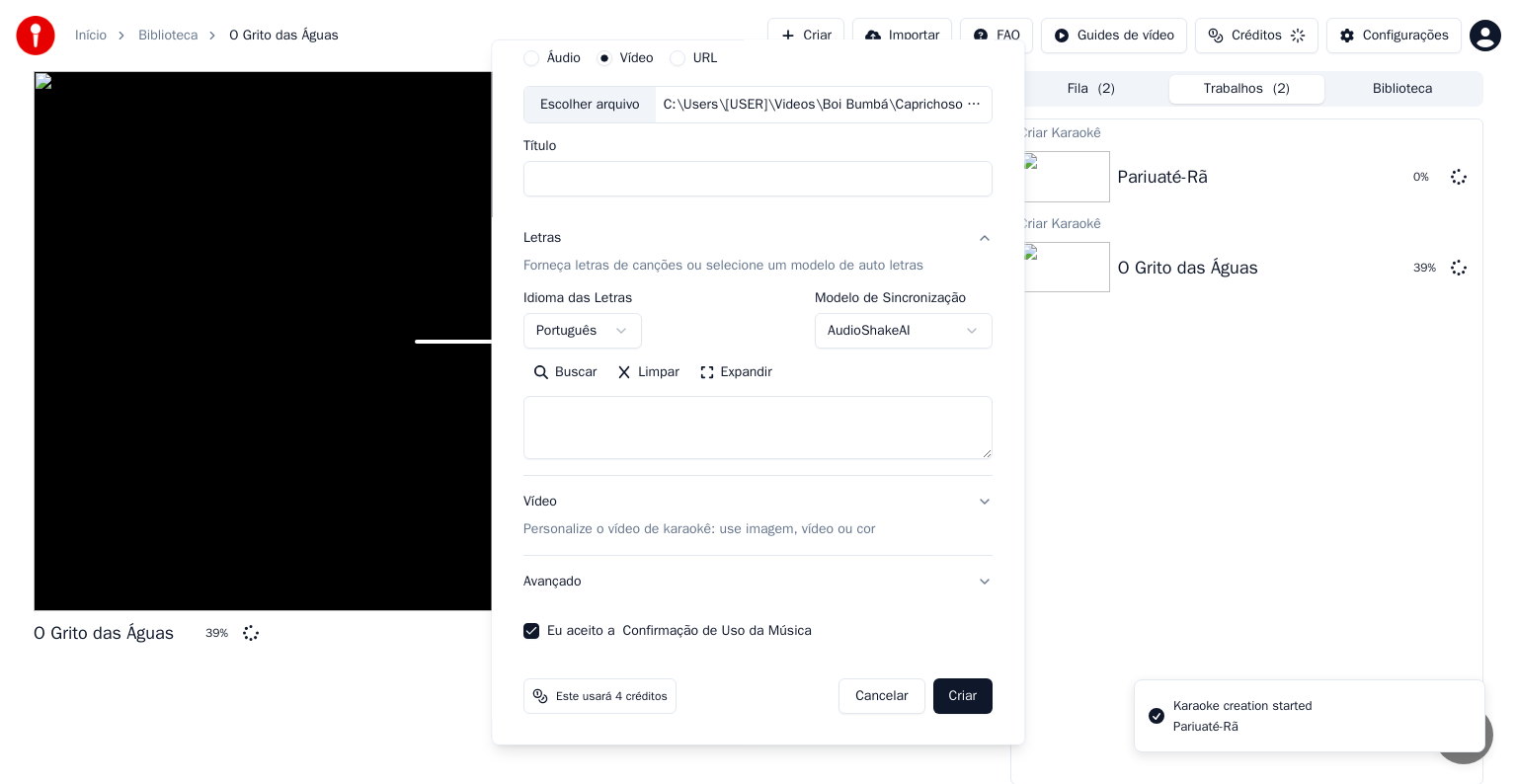 select 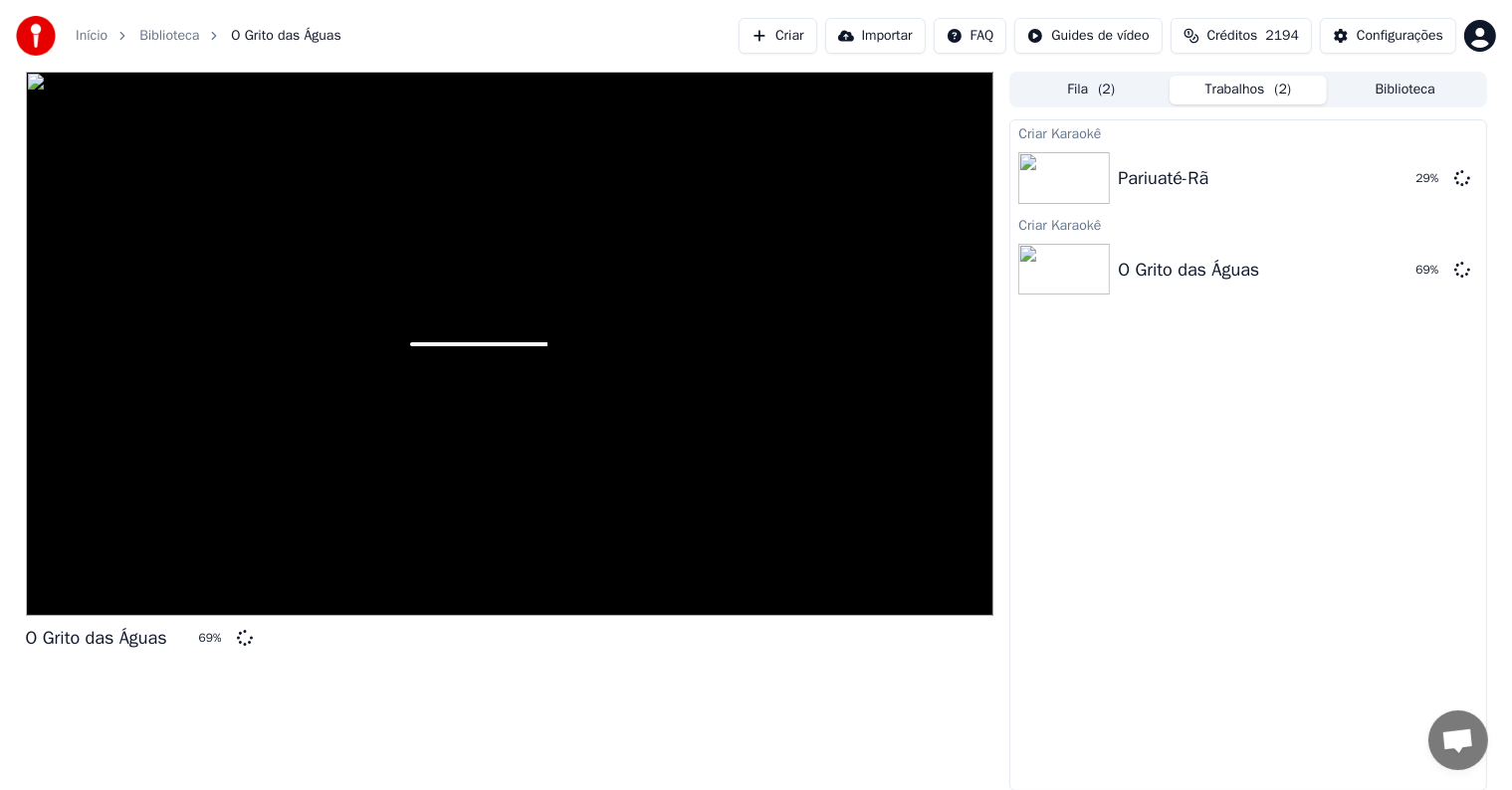 click on "Criar" at bounding box center (777, 36) 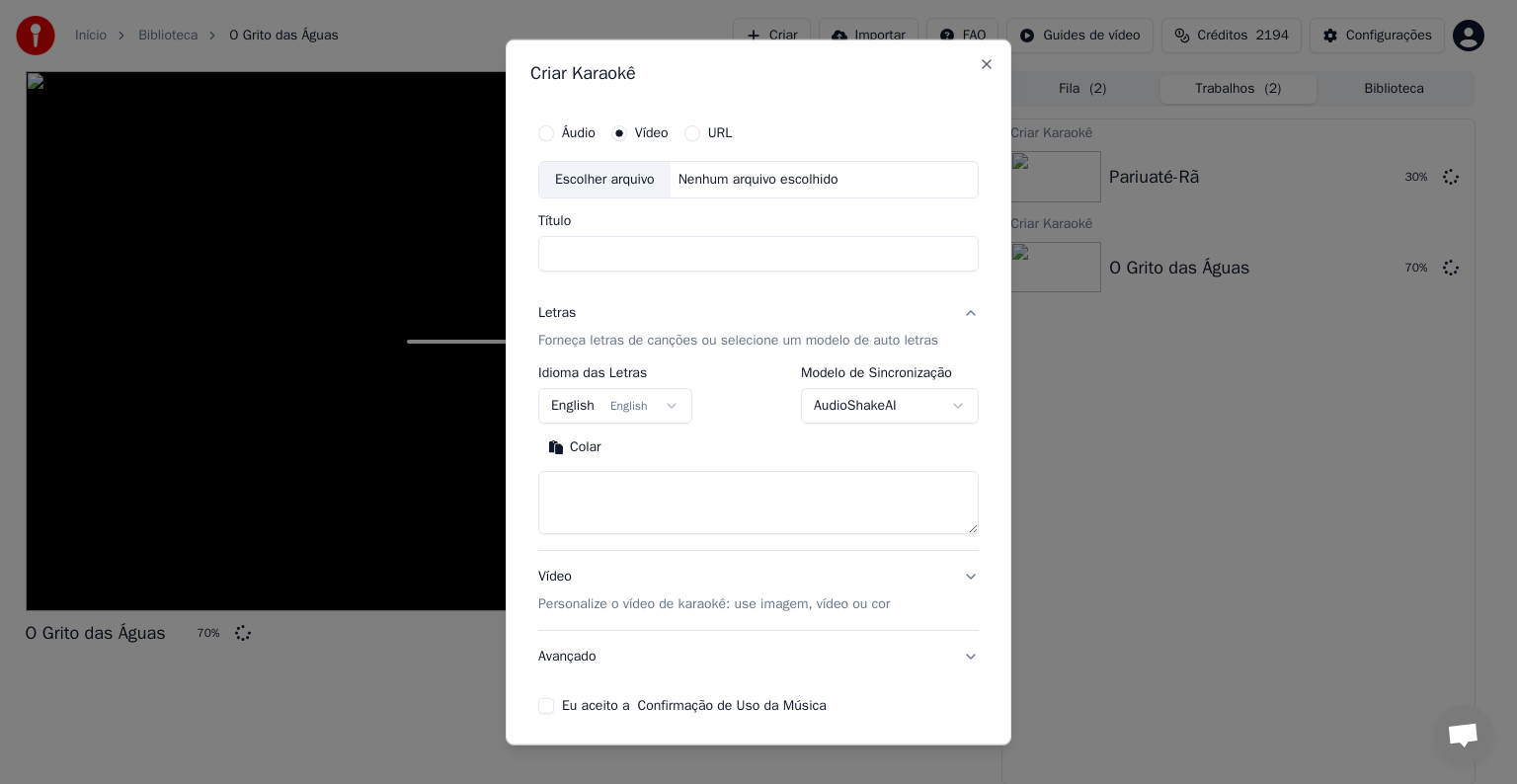 click on "Escolher arquivo" at bounding box center [604, 180] 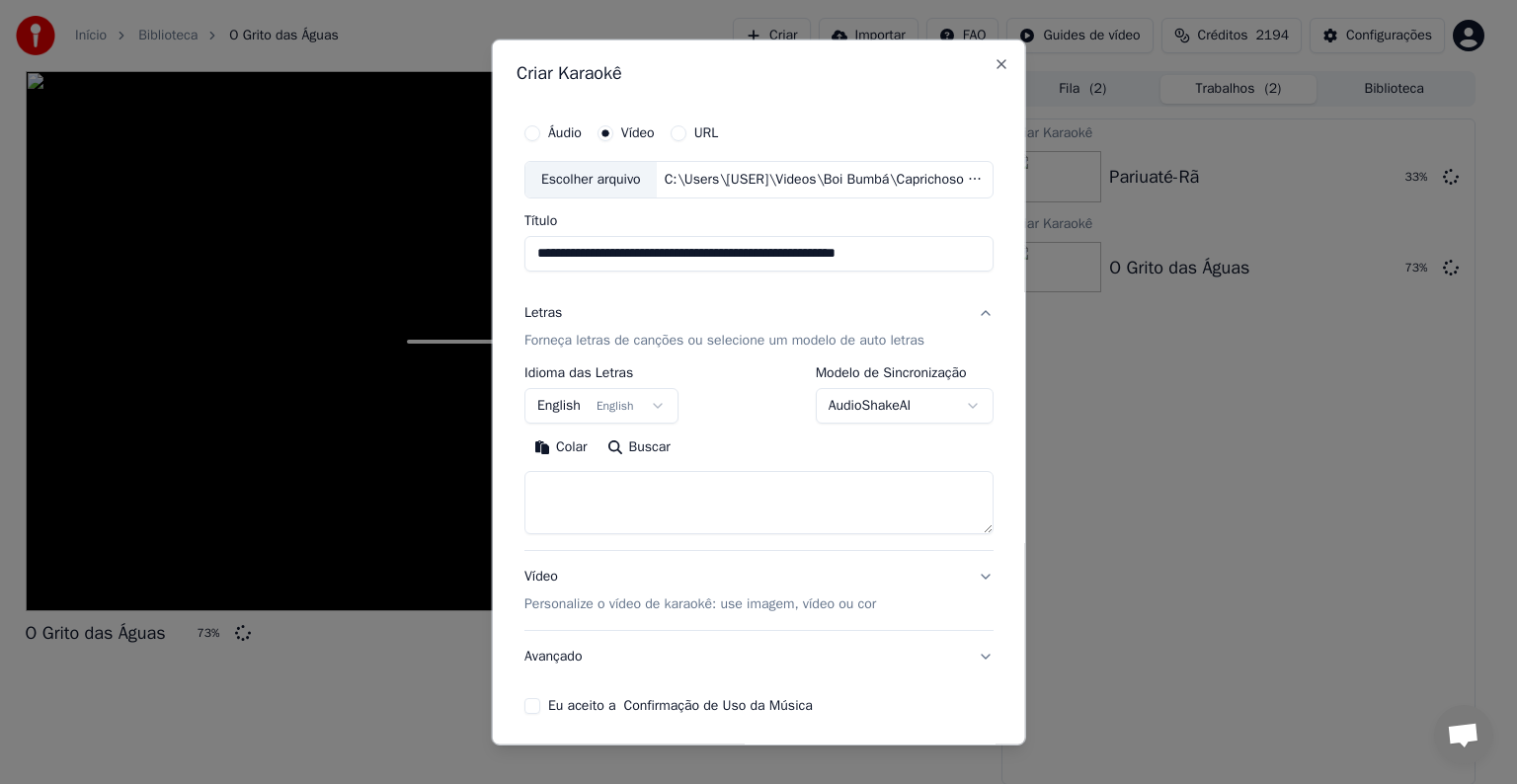 drag, startPoint x: 632, startPoint y: 250, endPoint x: 930, endPoint y: 273, distance: 298.88627 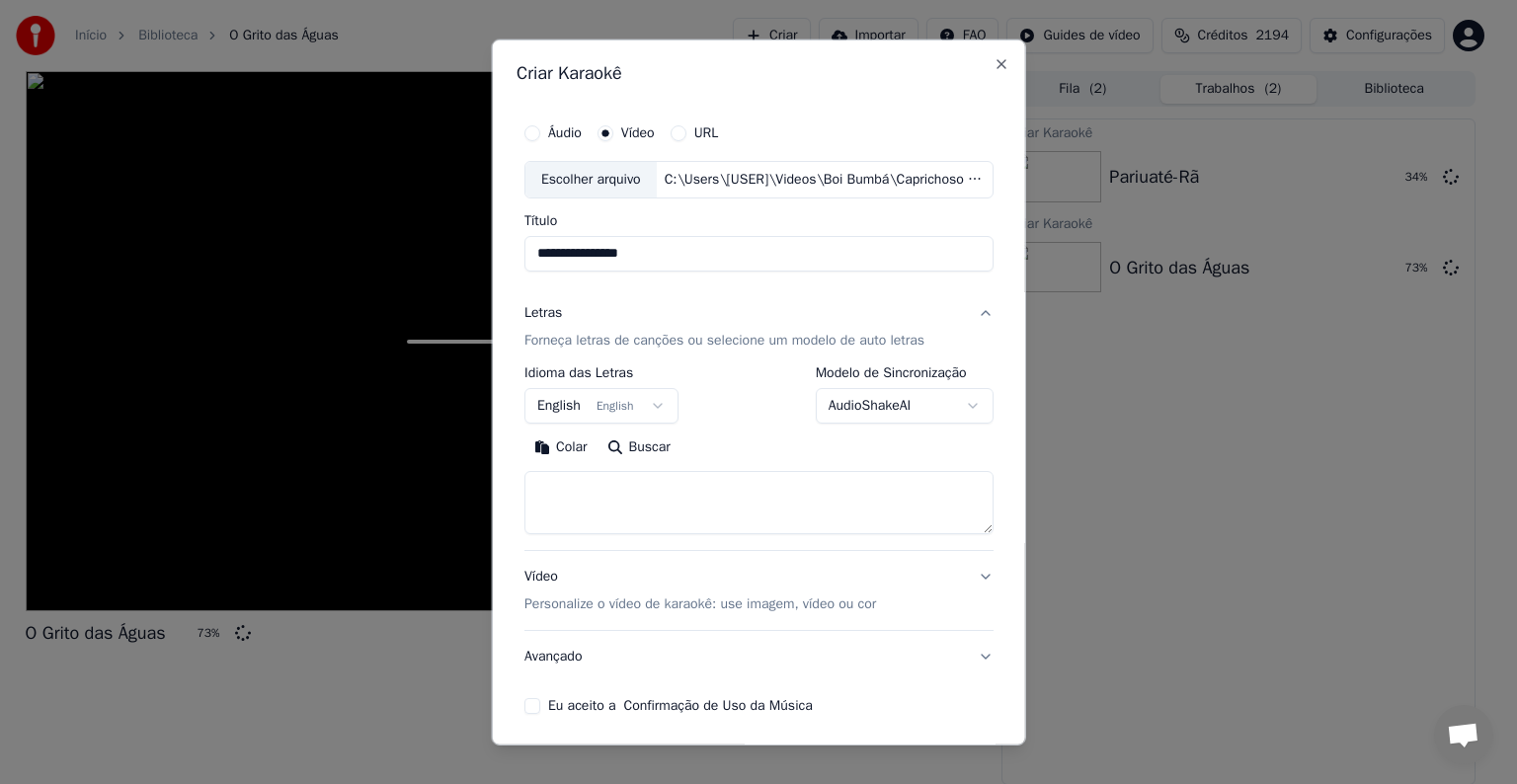 type on "**********" 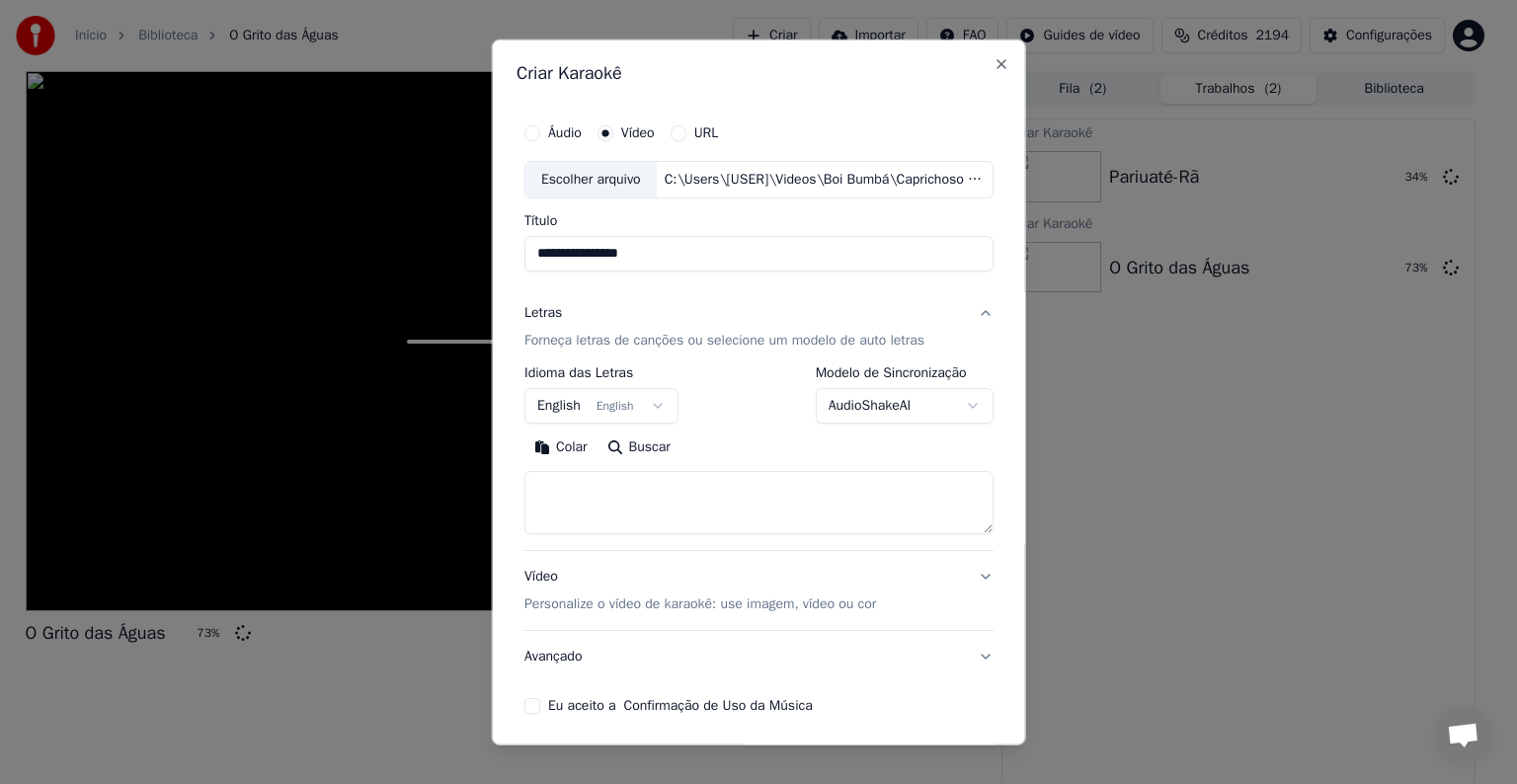click on "English English" at bounding box center [601, 406] 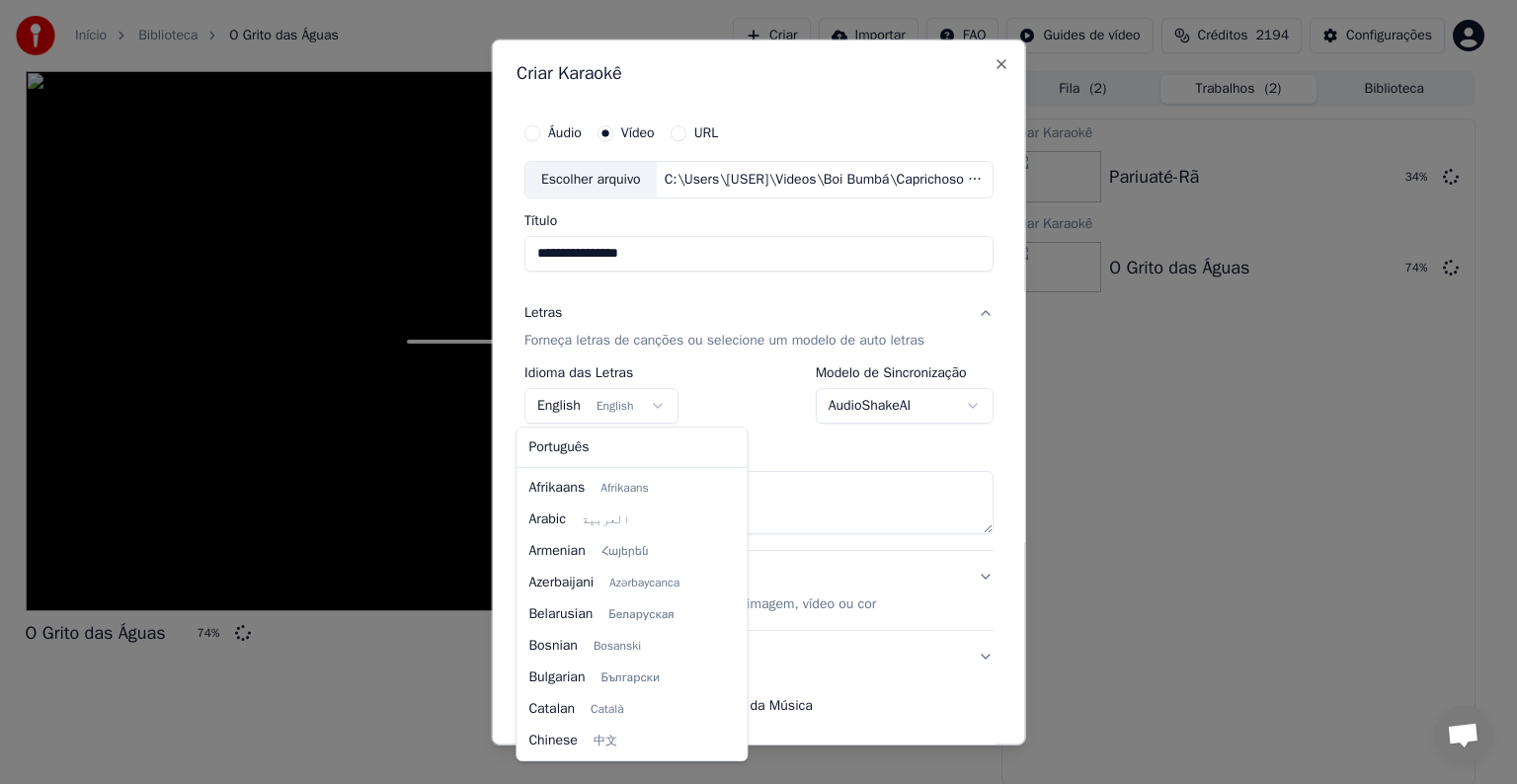 scroll, scrollTop: 158, scrollLeft: 0, axis: vertical 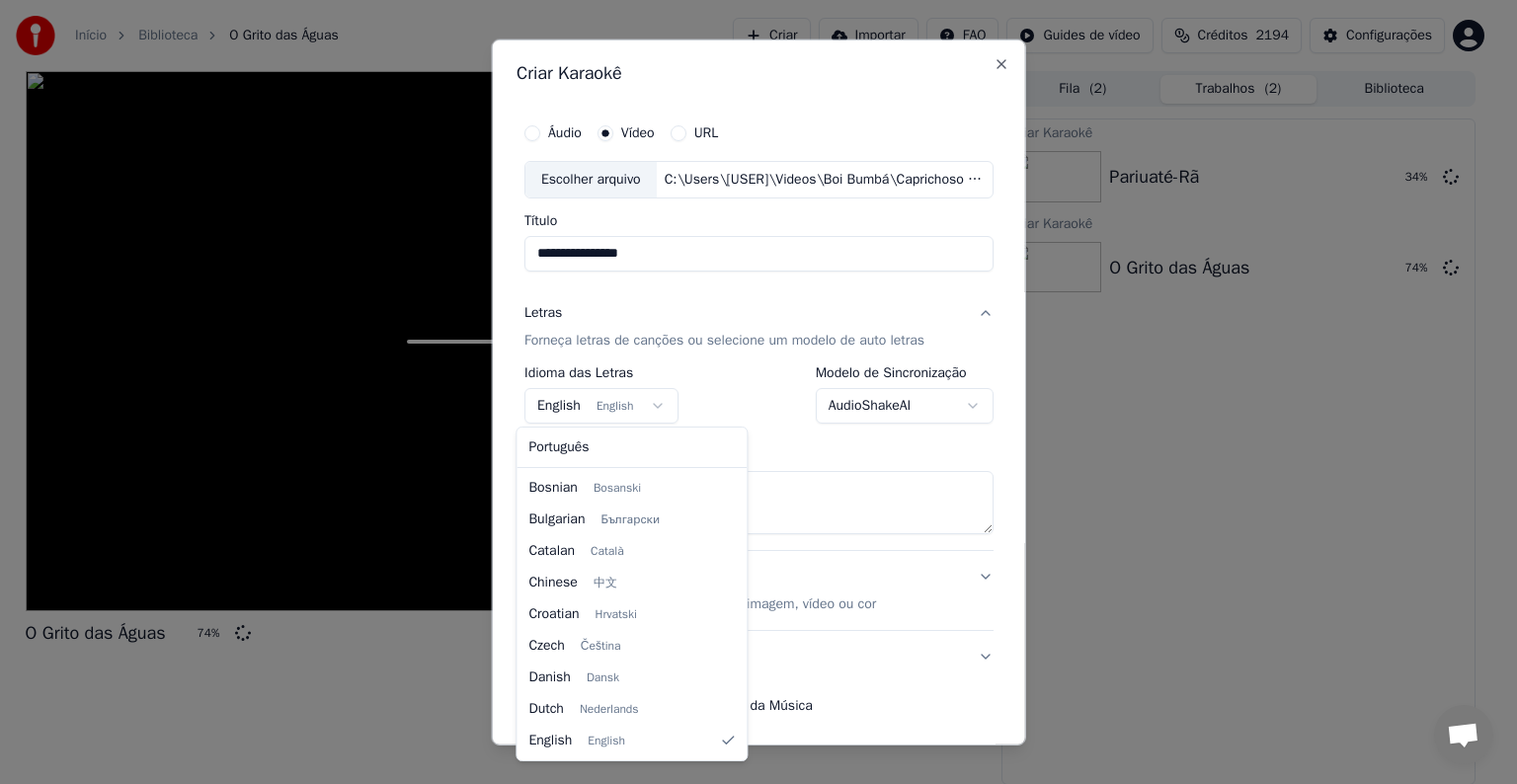 select on "**" 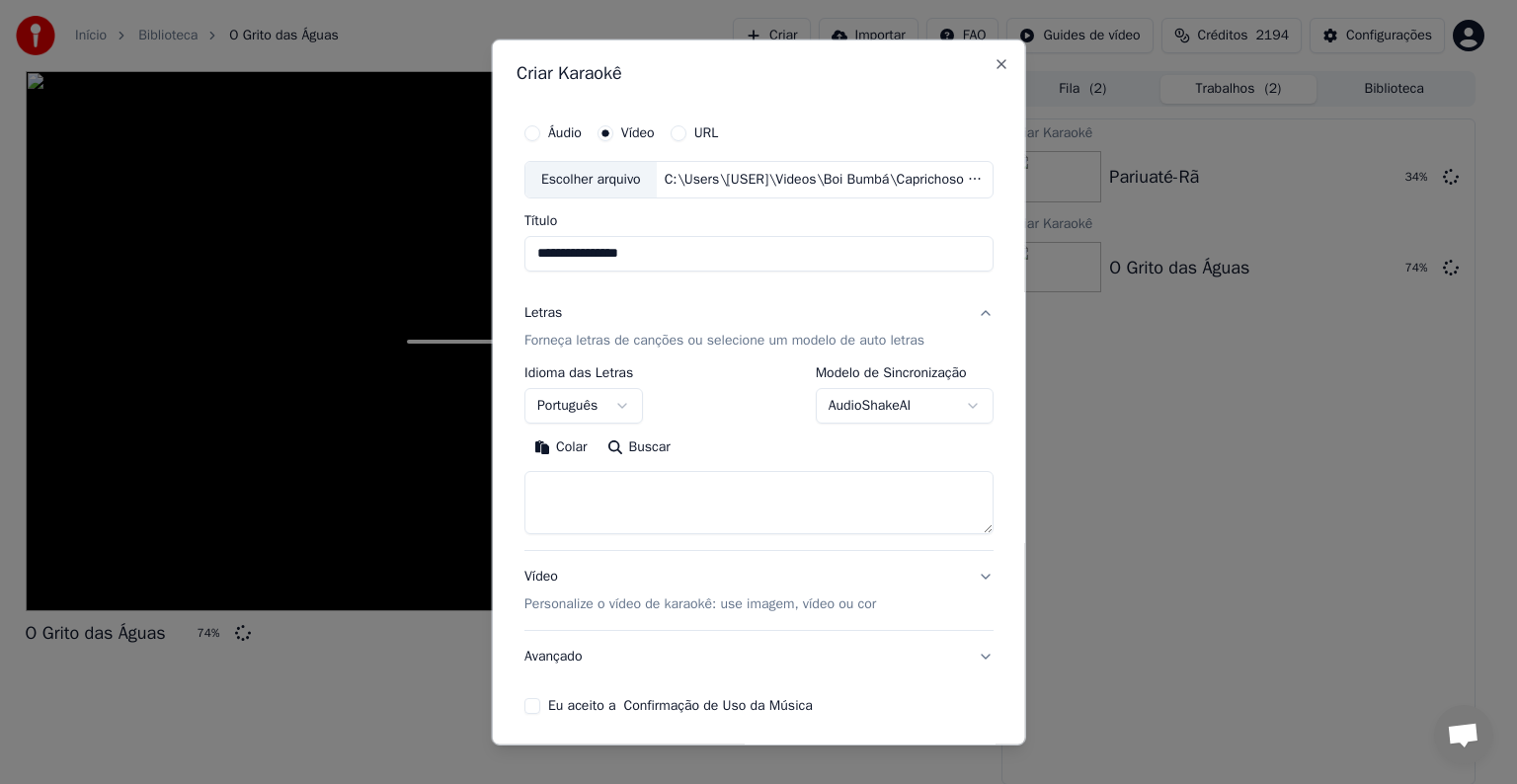 click on "Colar" at bounding box center (561, 447) 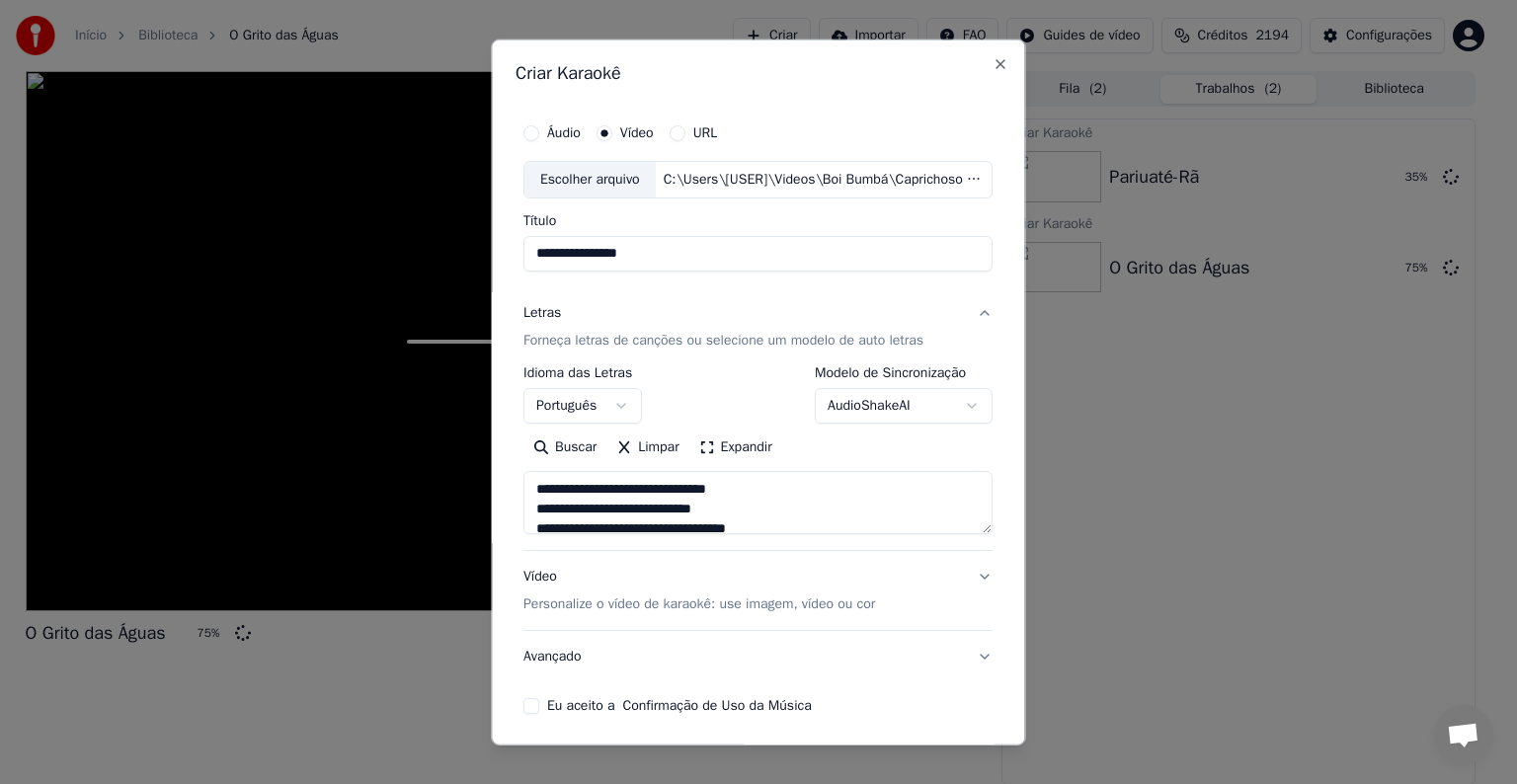 click on "Eu aceito a   Confirmação de Uso da Música" at bounding box center [679, 706] 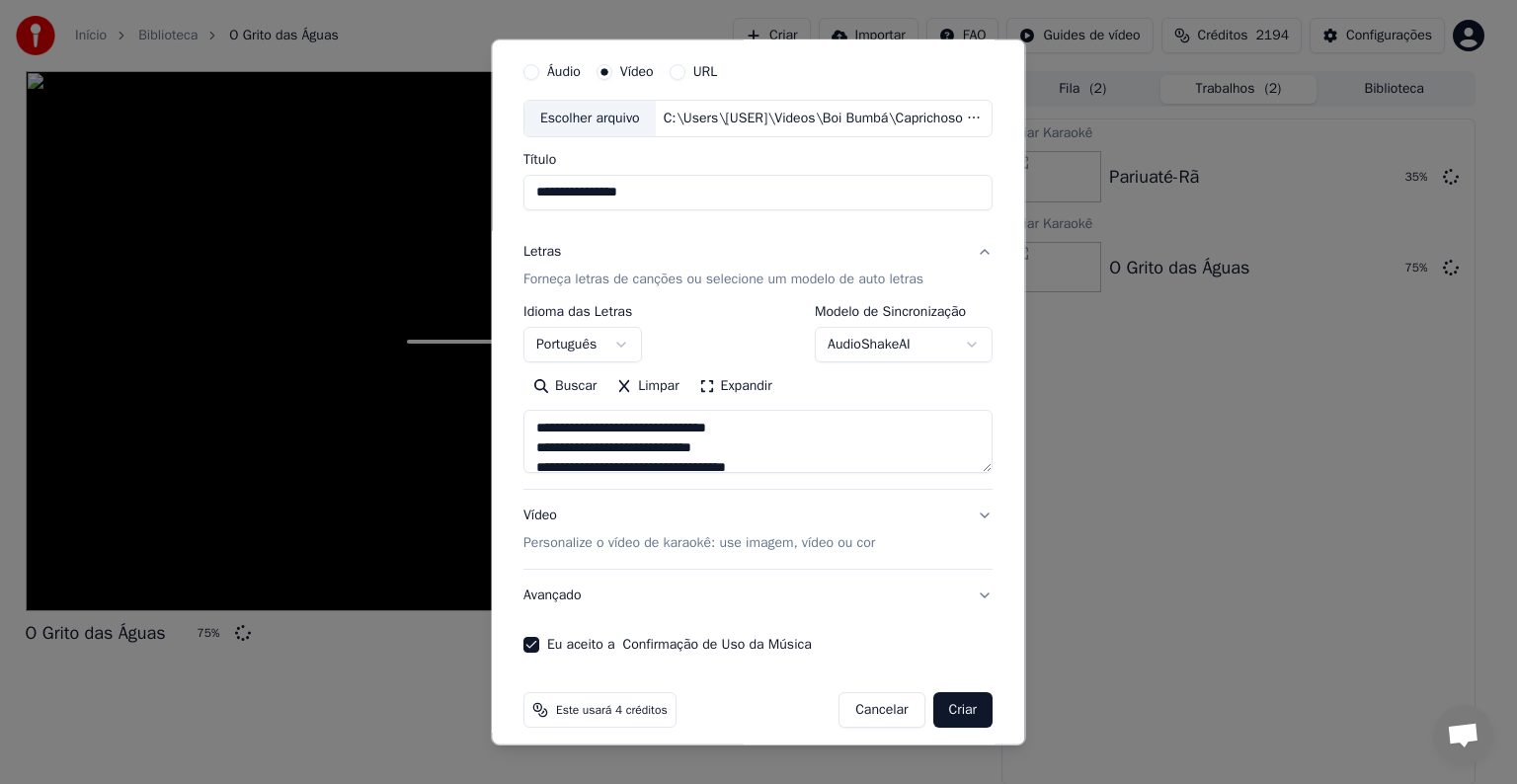 scroll, scrollTop: 75, scrollLeft: 0, axis: vertical 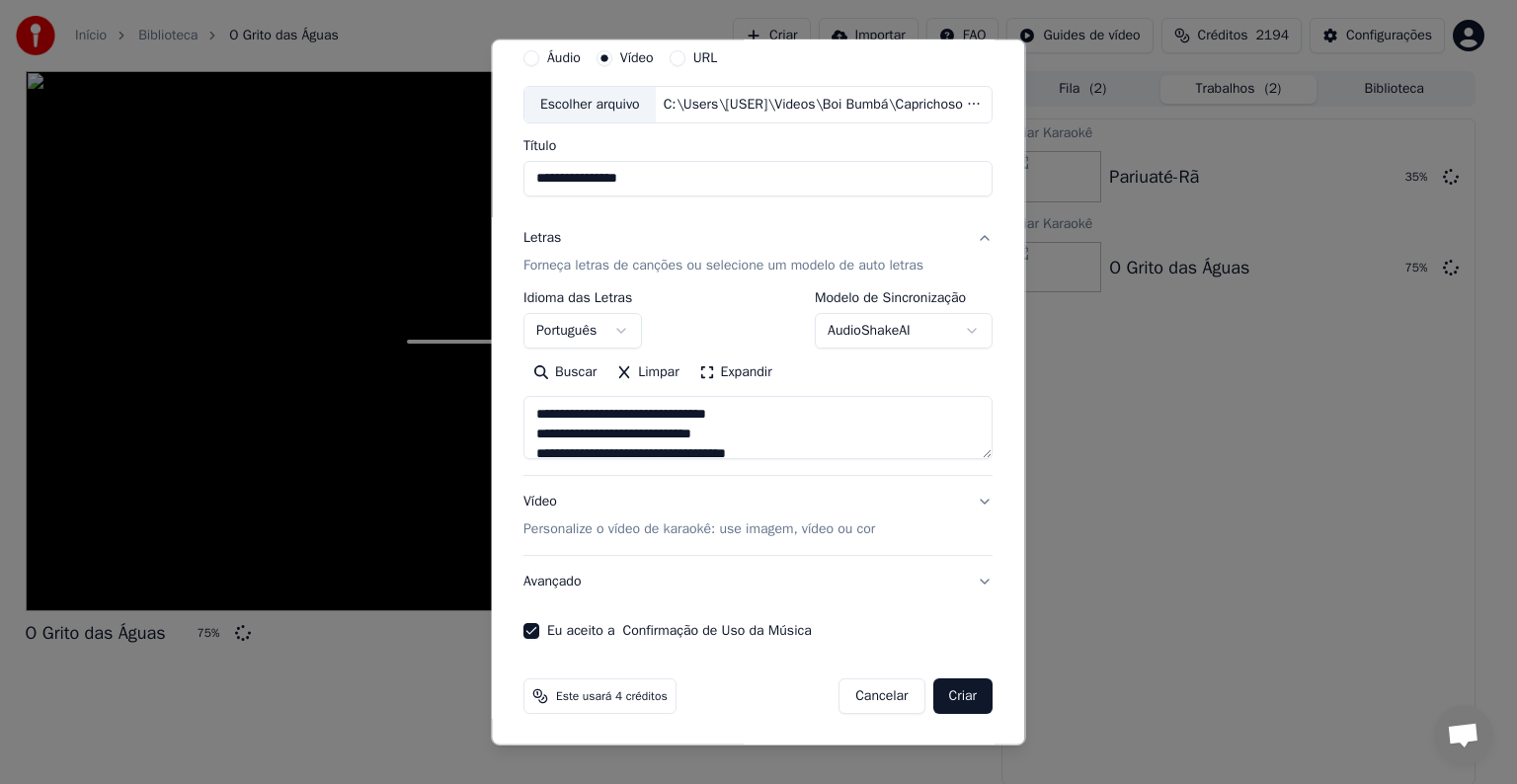 click on "Criar" at bounding box center (963, 696) 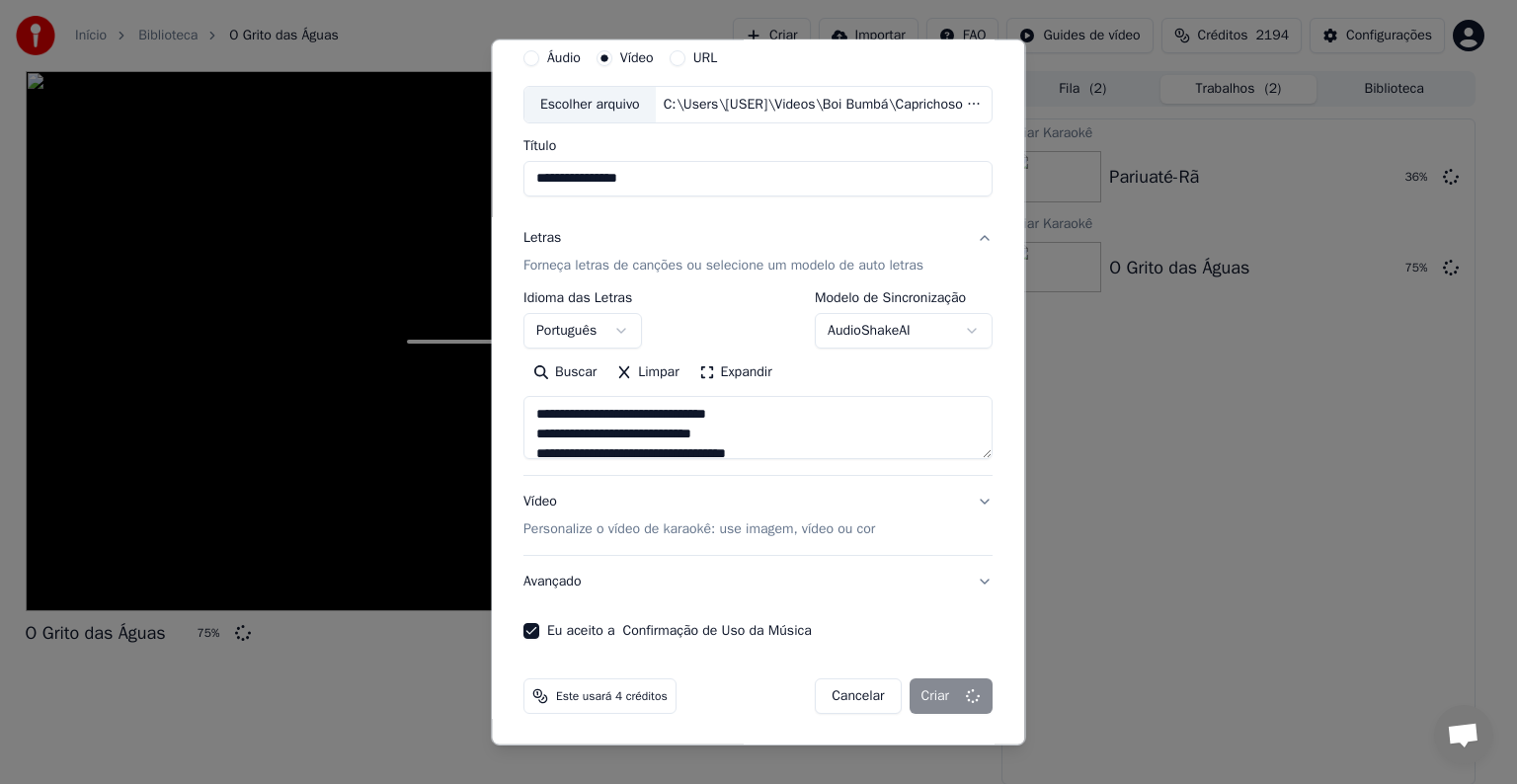 type on "**********" 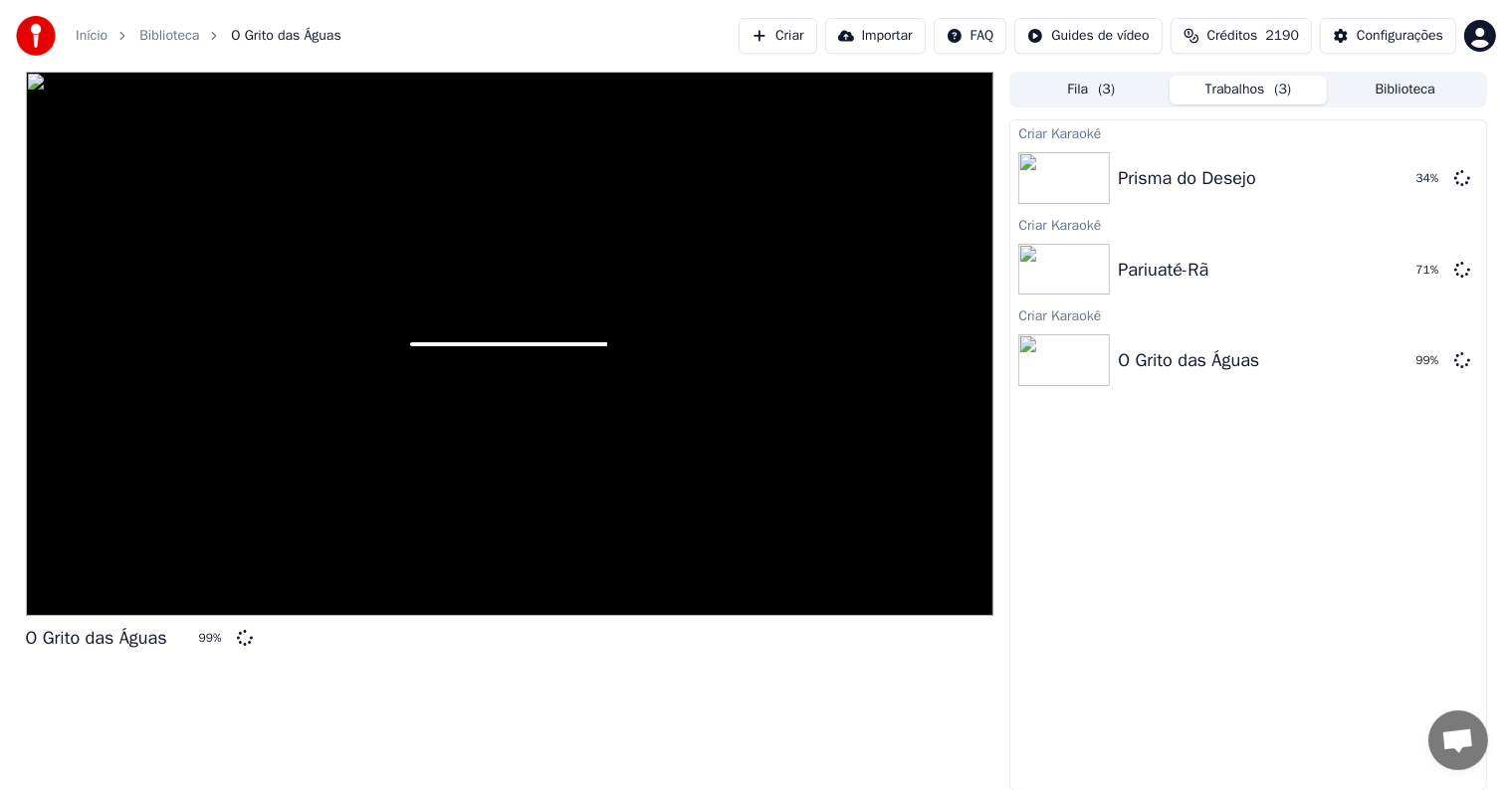 click on "Criar" at bounding box center [777, 36] 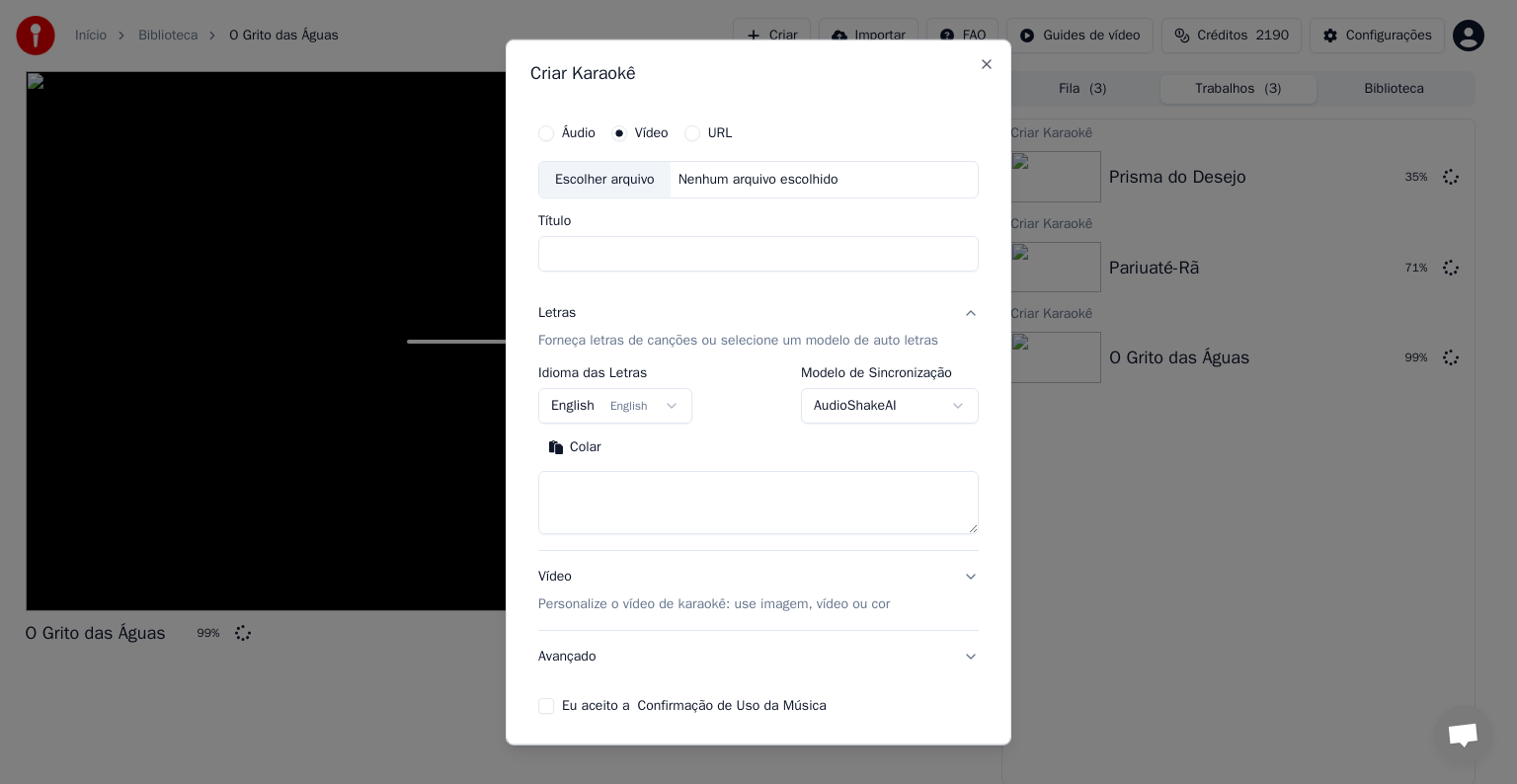 click on "Escolher arquivo" at bounding box center (604, 180) 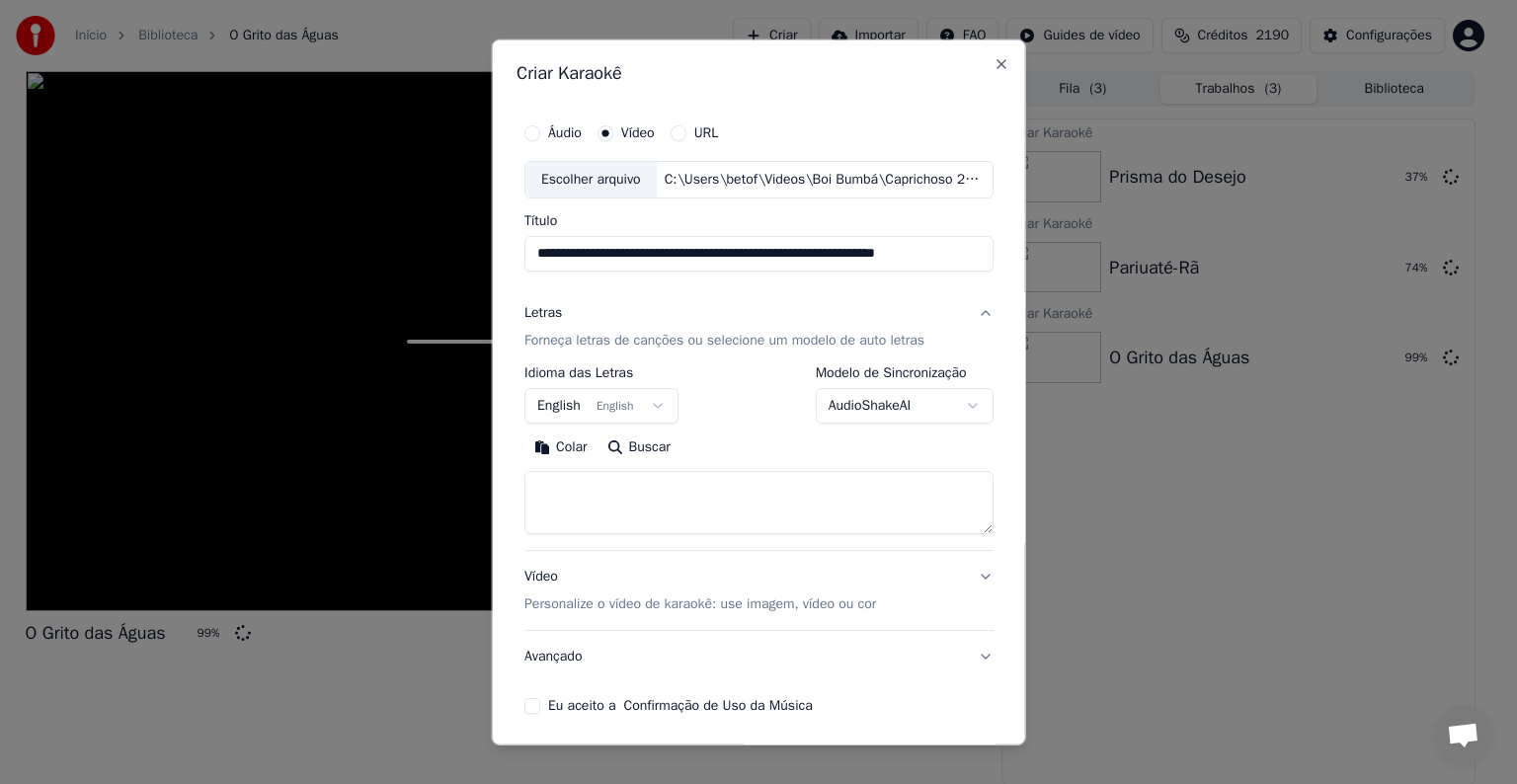 drag, startPoint x: 682, startPoint y: 257, endPoint x: 994, endPoint y: 286, distance: 313.34486 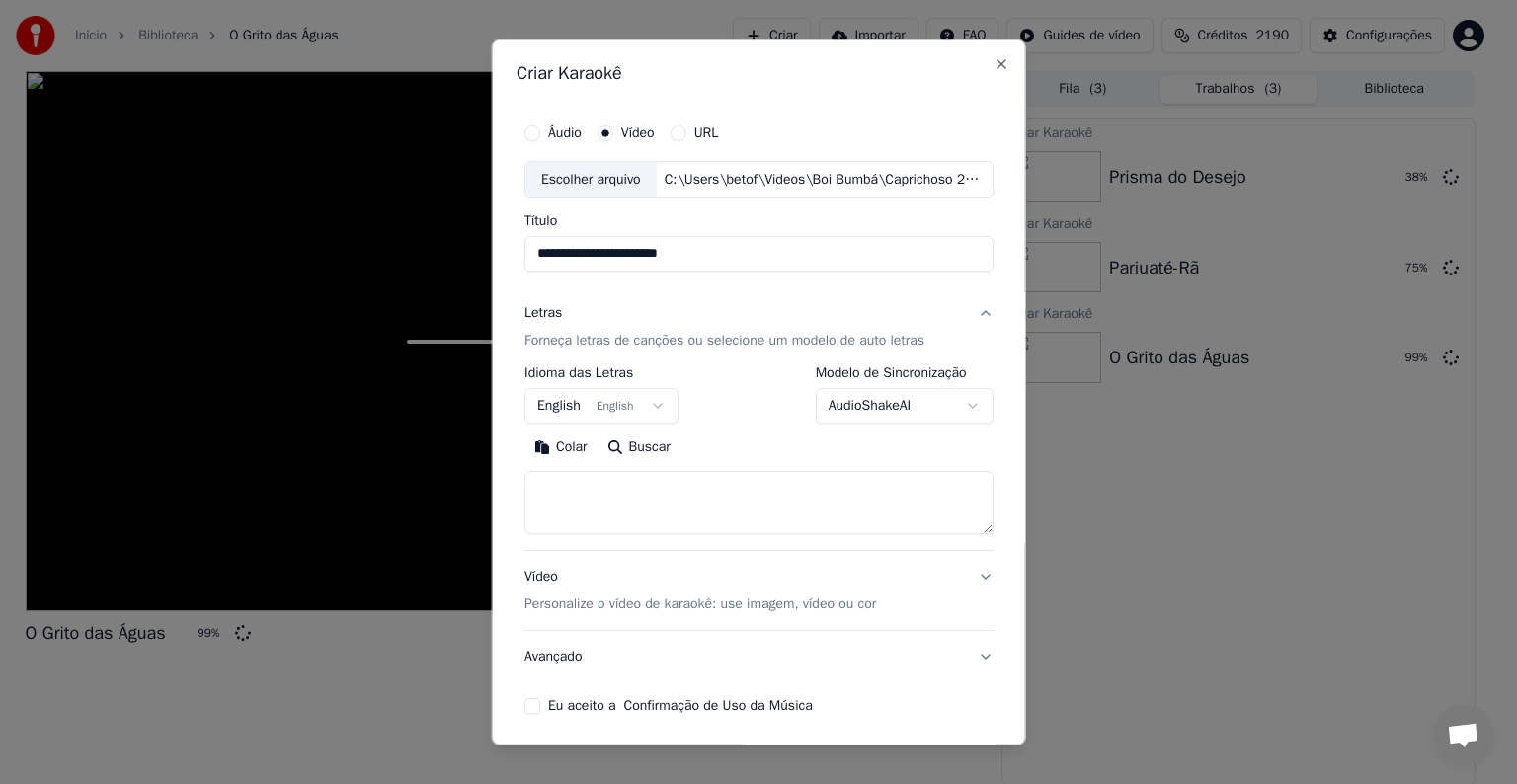type on "**********" 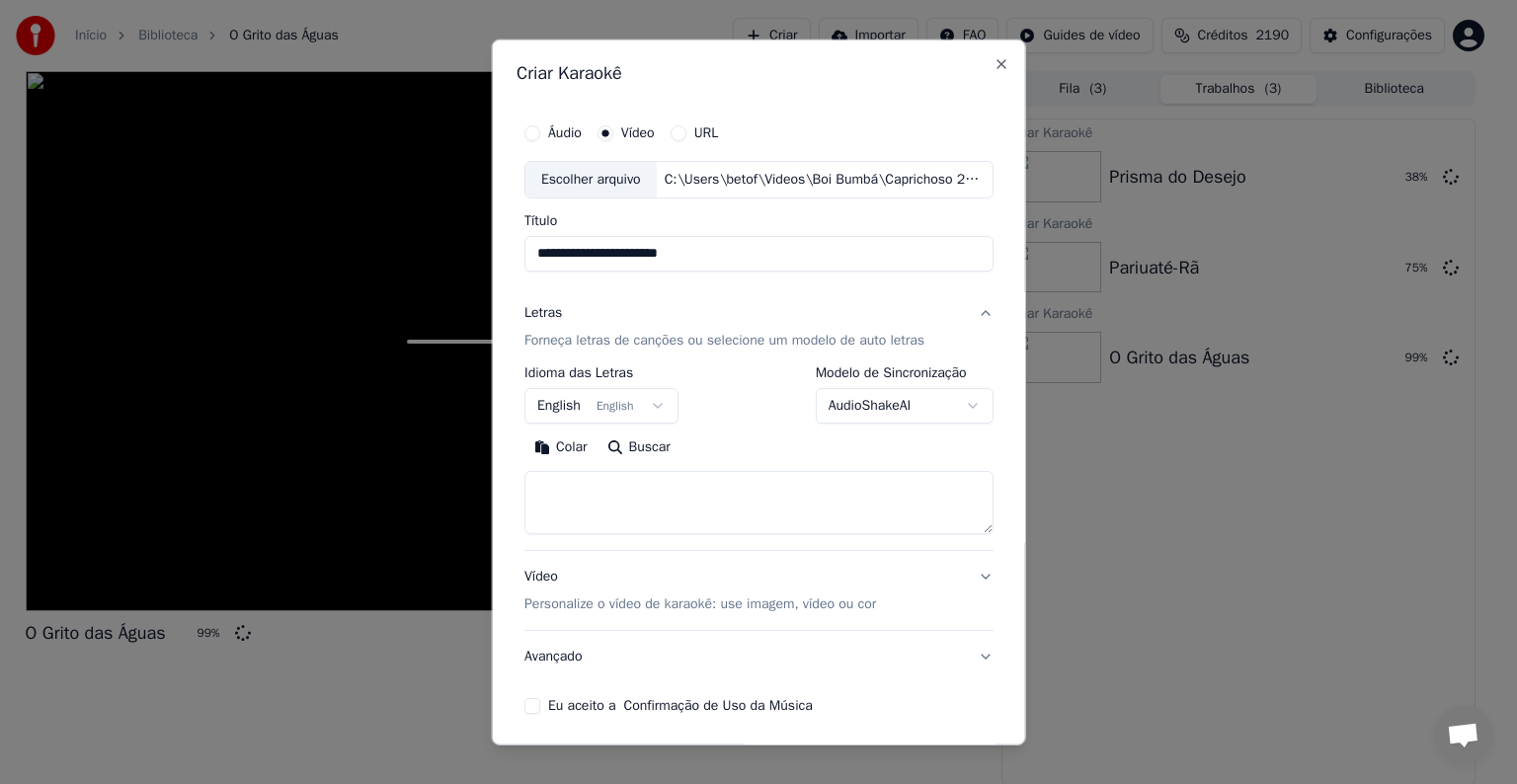 click on "English English" at bounding box center (601, 406) 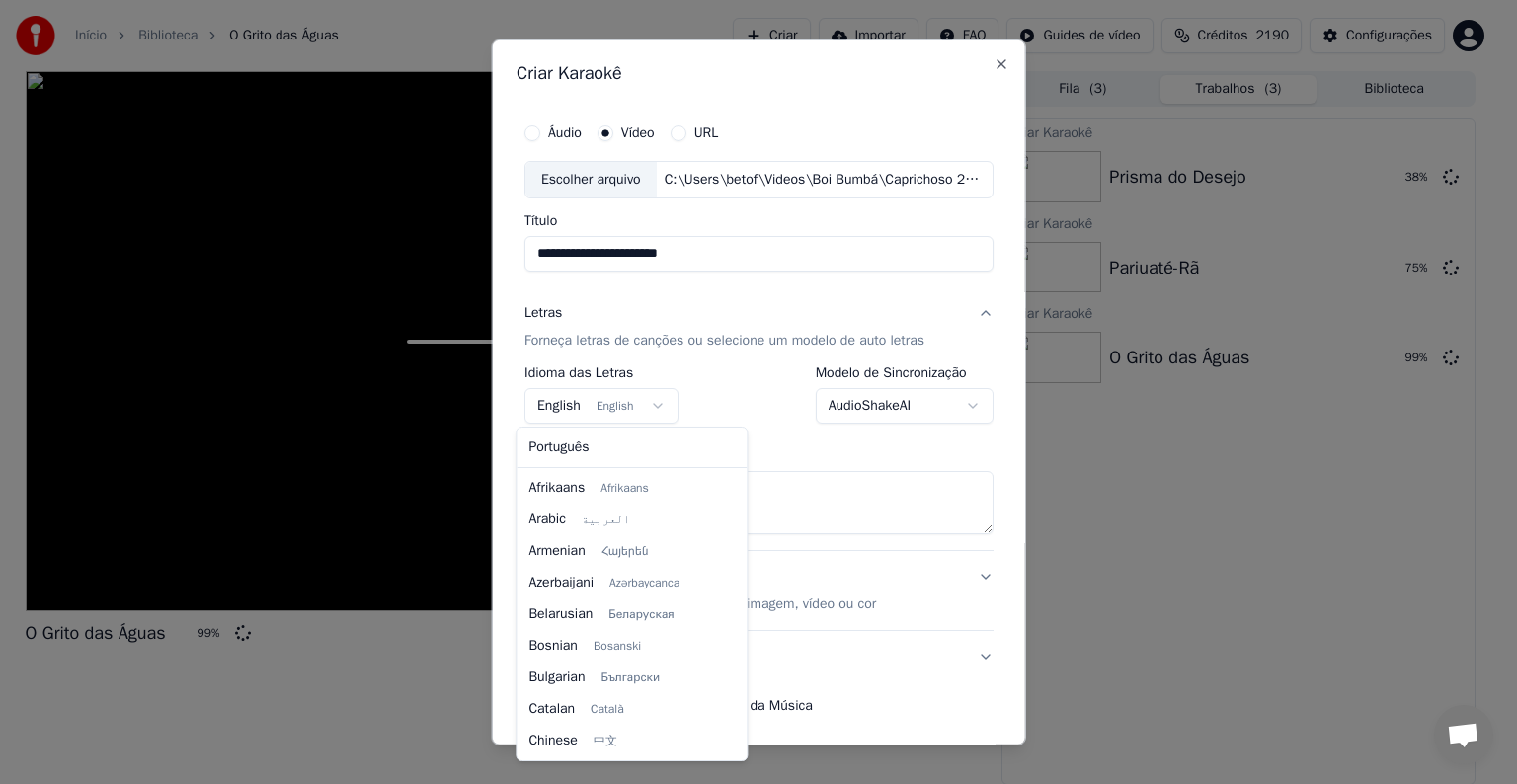 scroll, scrollTop: 158, scrollLeft: 0, axis: vertical 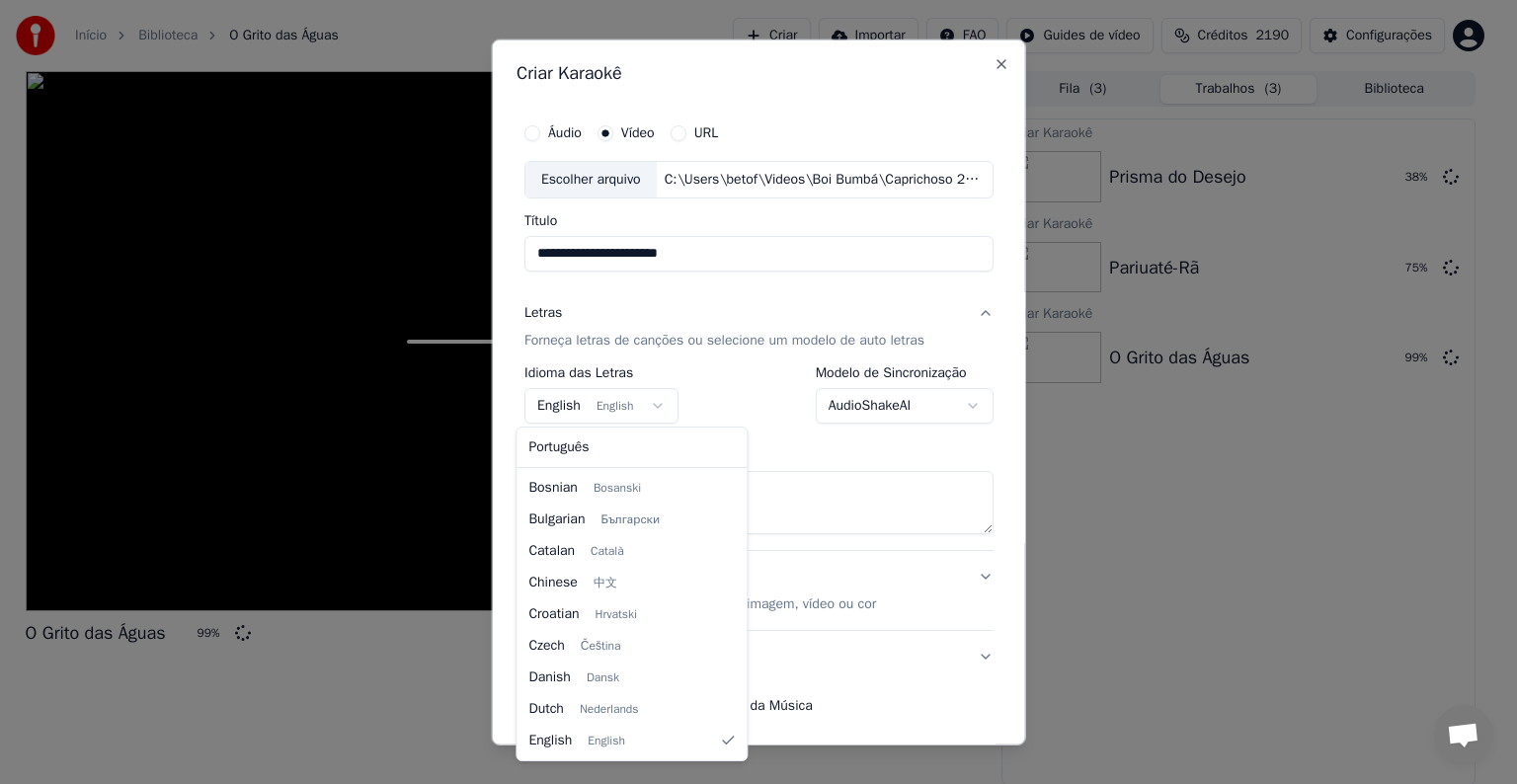 select on "**" 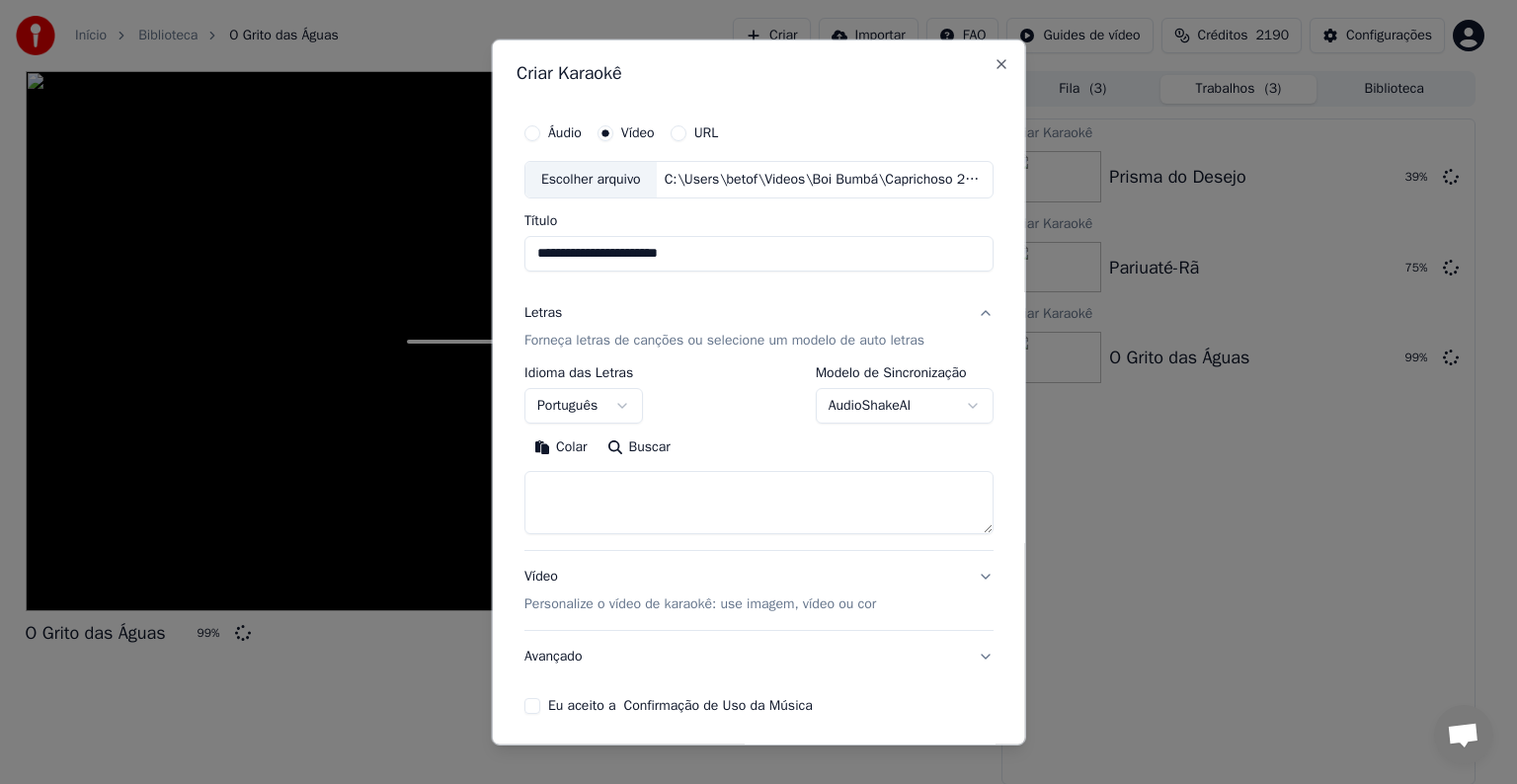 click on "Colar" at bounding box center [561, 447] 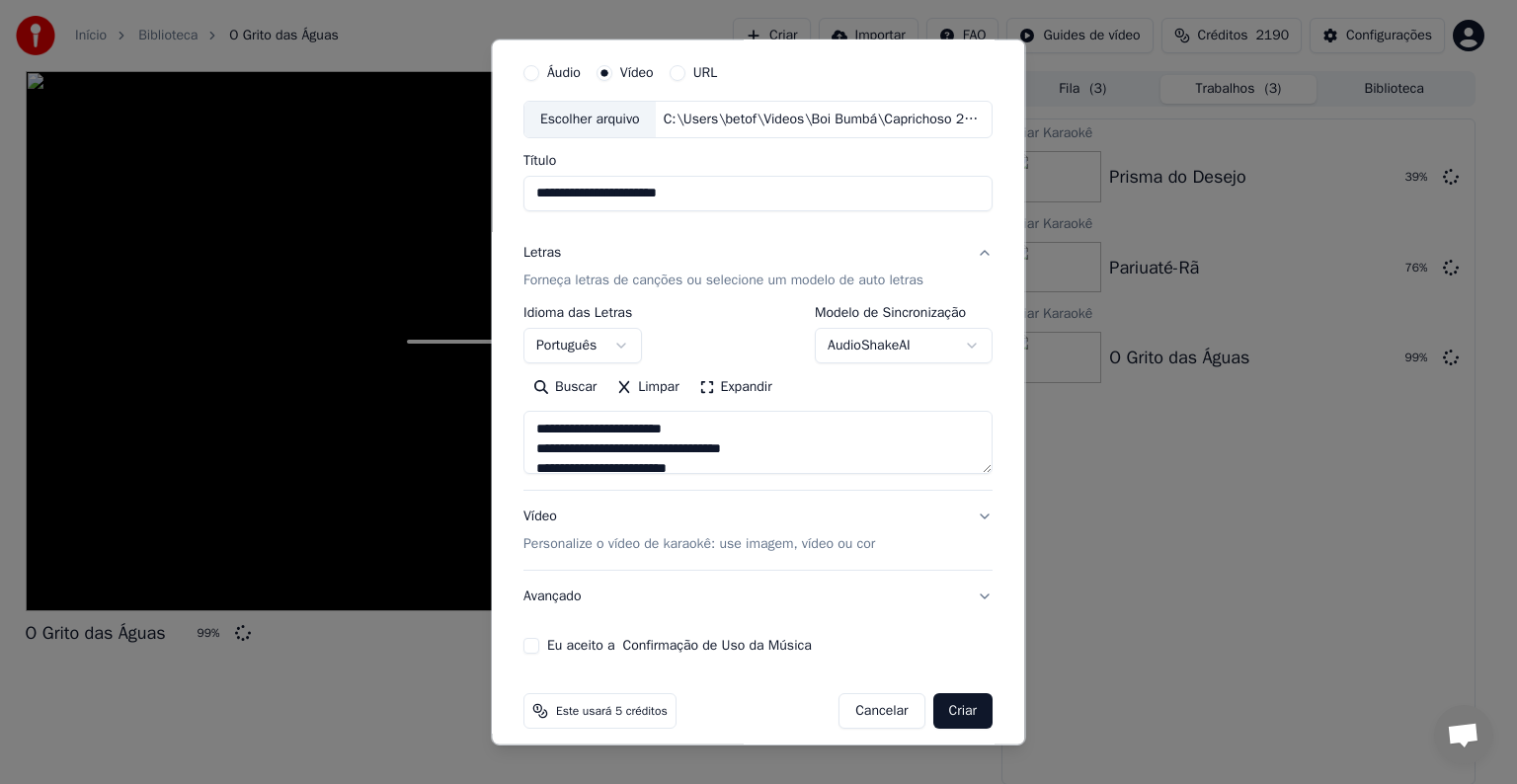scroll, scrollTop: 75, scrollLeft: 0, axis: vertical 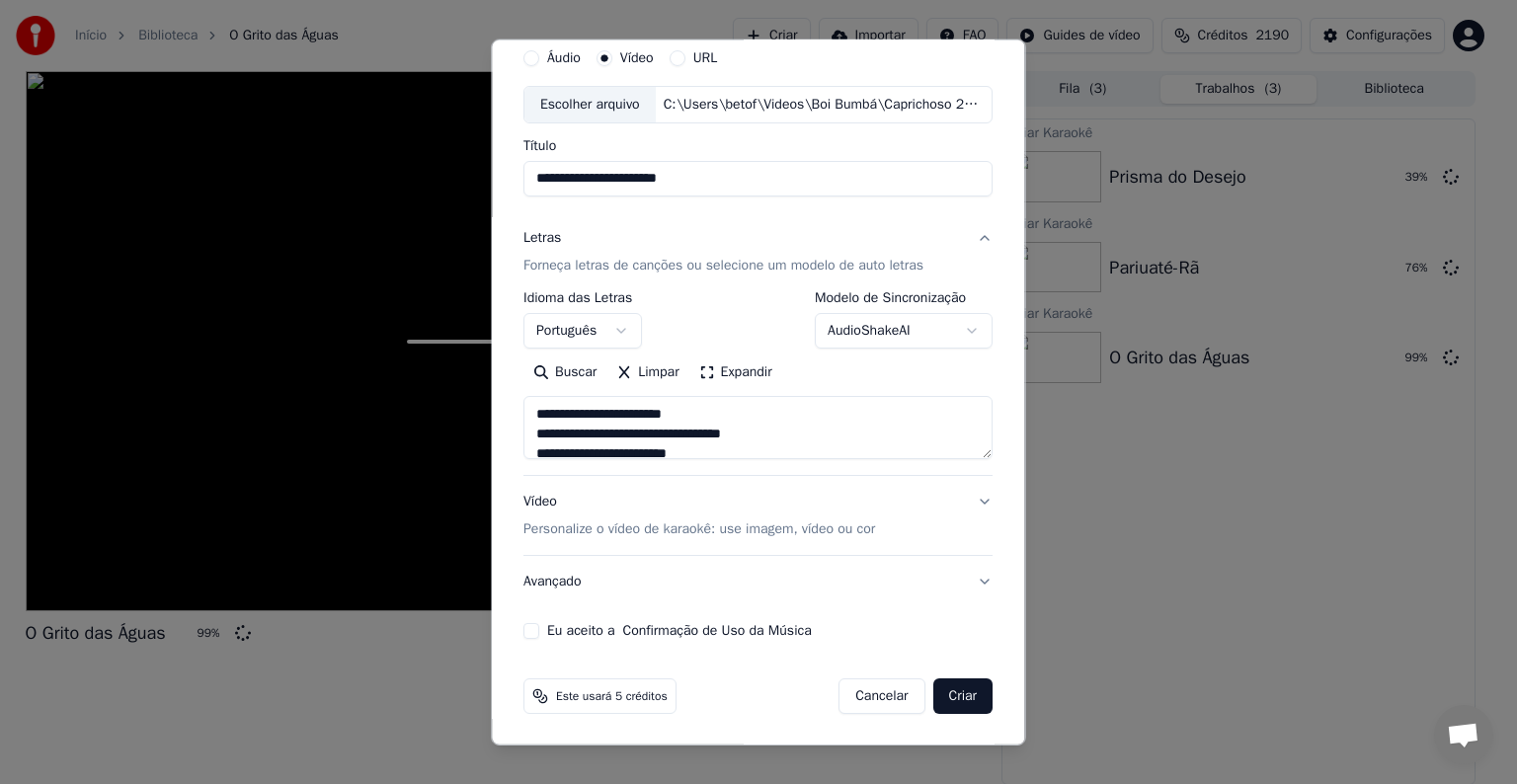 click on "Eu aceito a   Confirmação de Uso da Música" at bounding box center [679, 631] 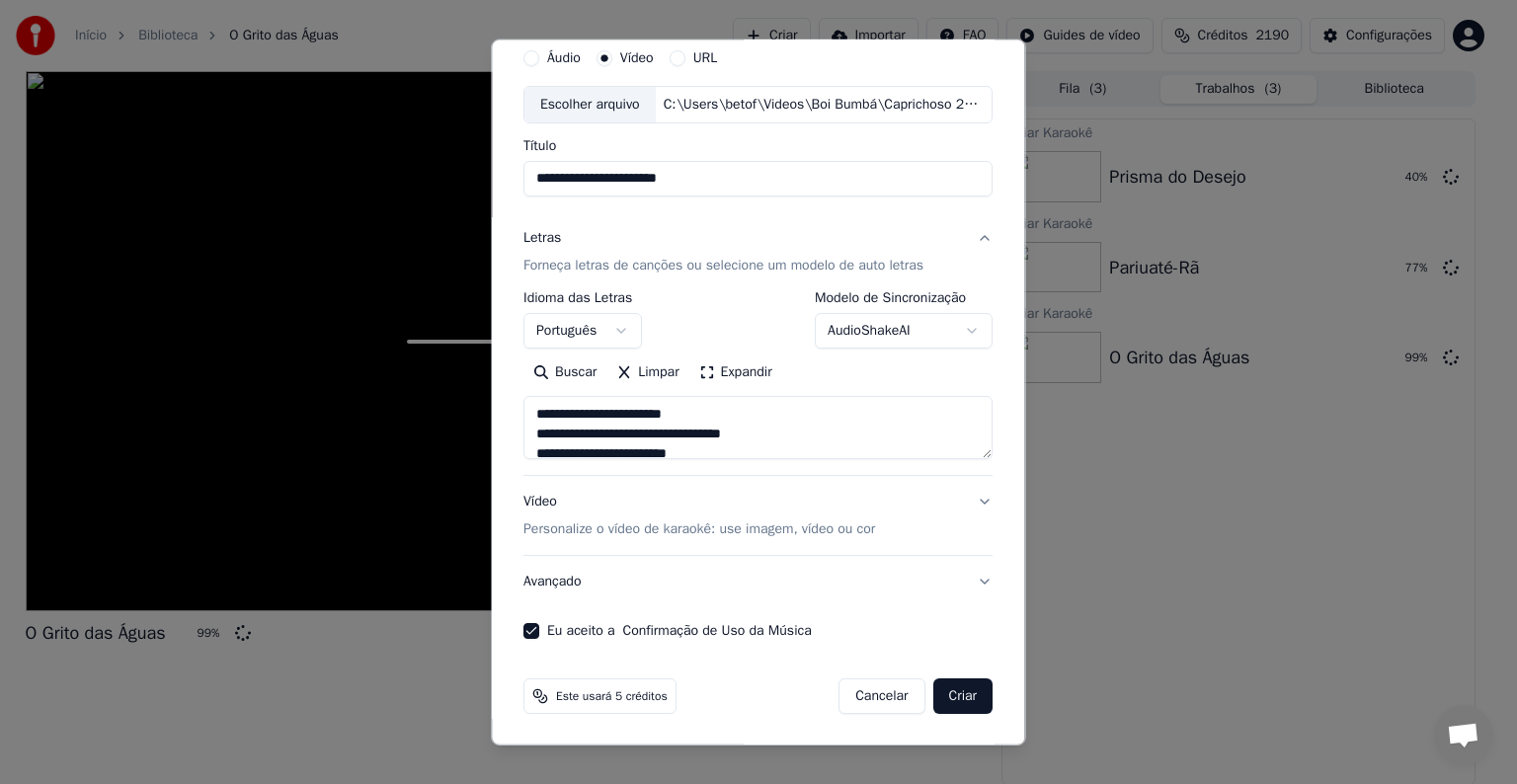 click on "Criar" at bounding box center [963, 696] 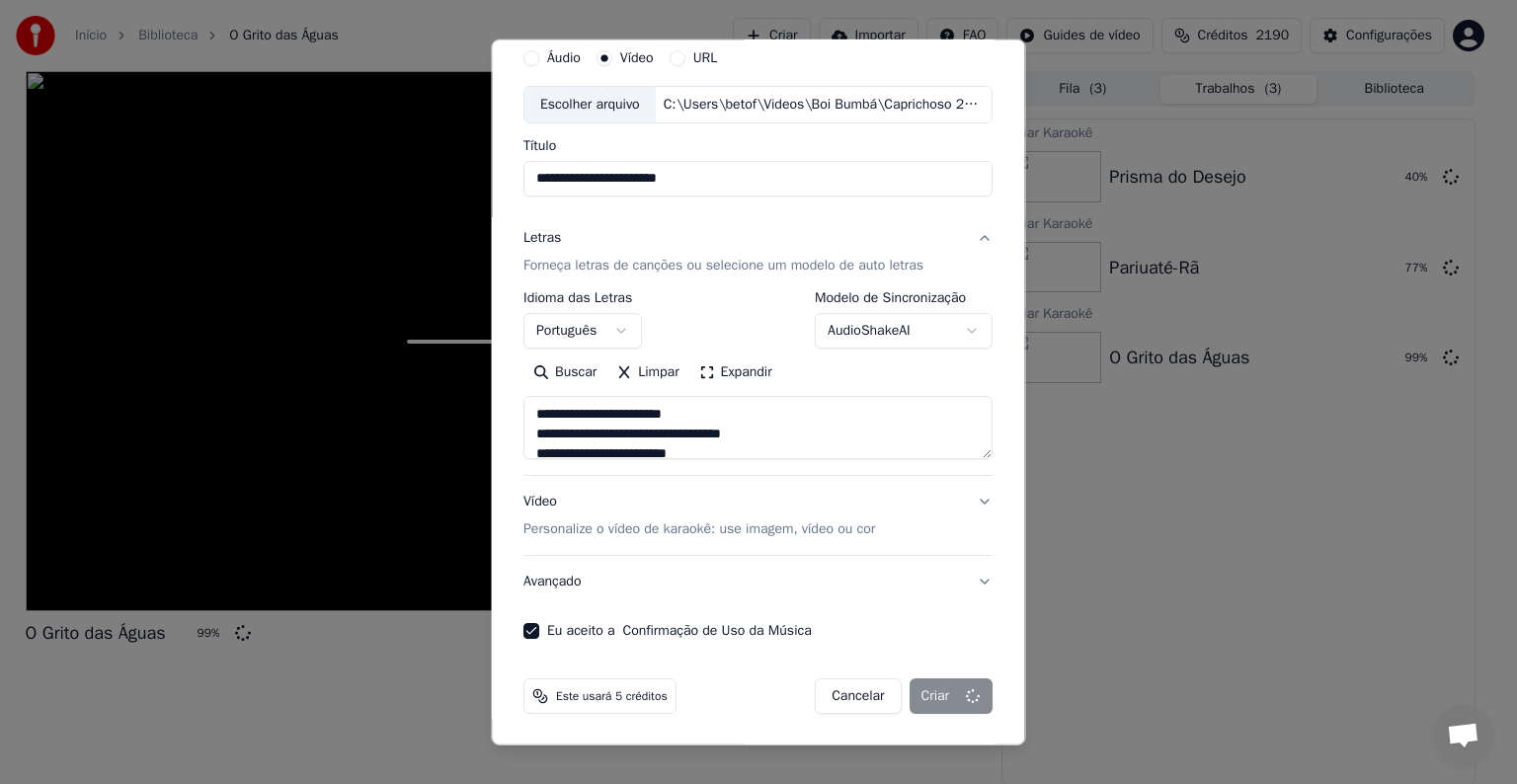 type on "**********" 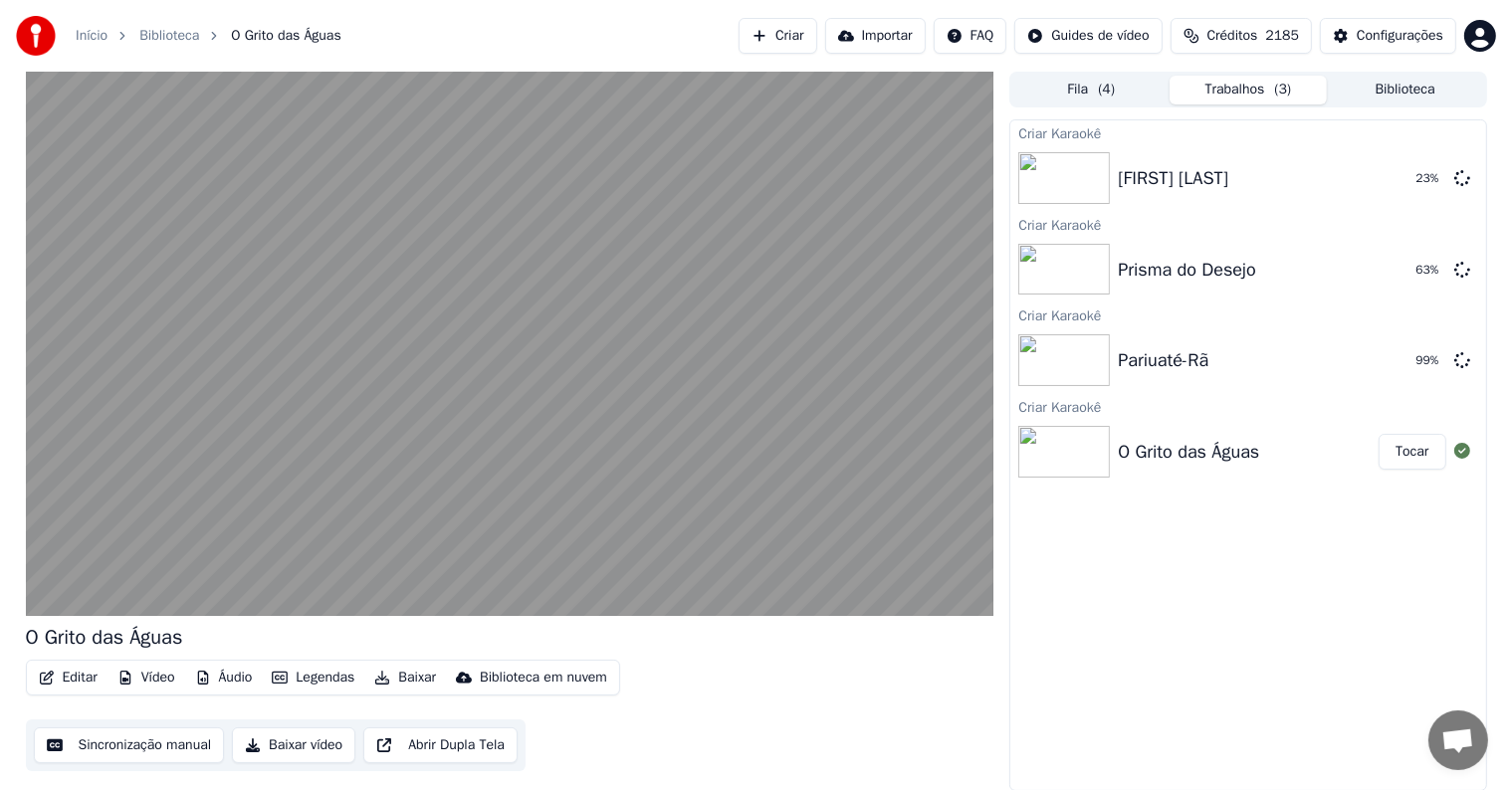 click at bounding box center [510, 343] 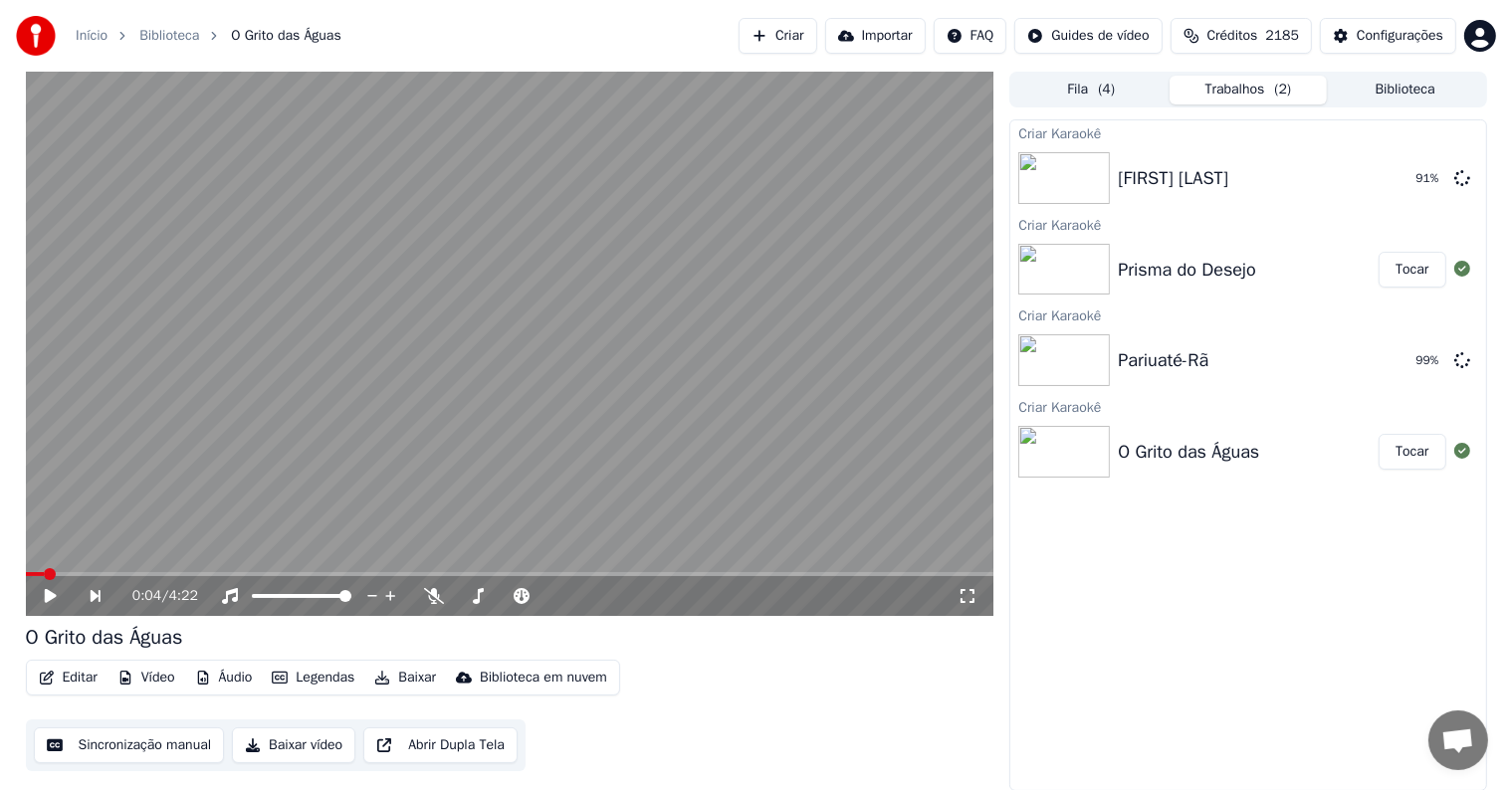 click on "Criar" at bounding box center (777, 36) 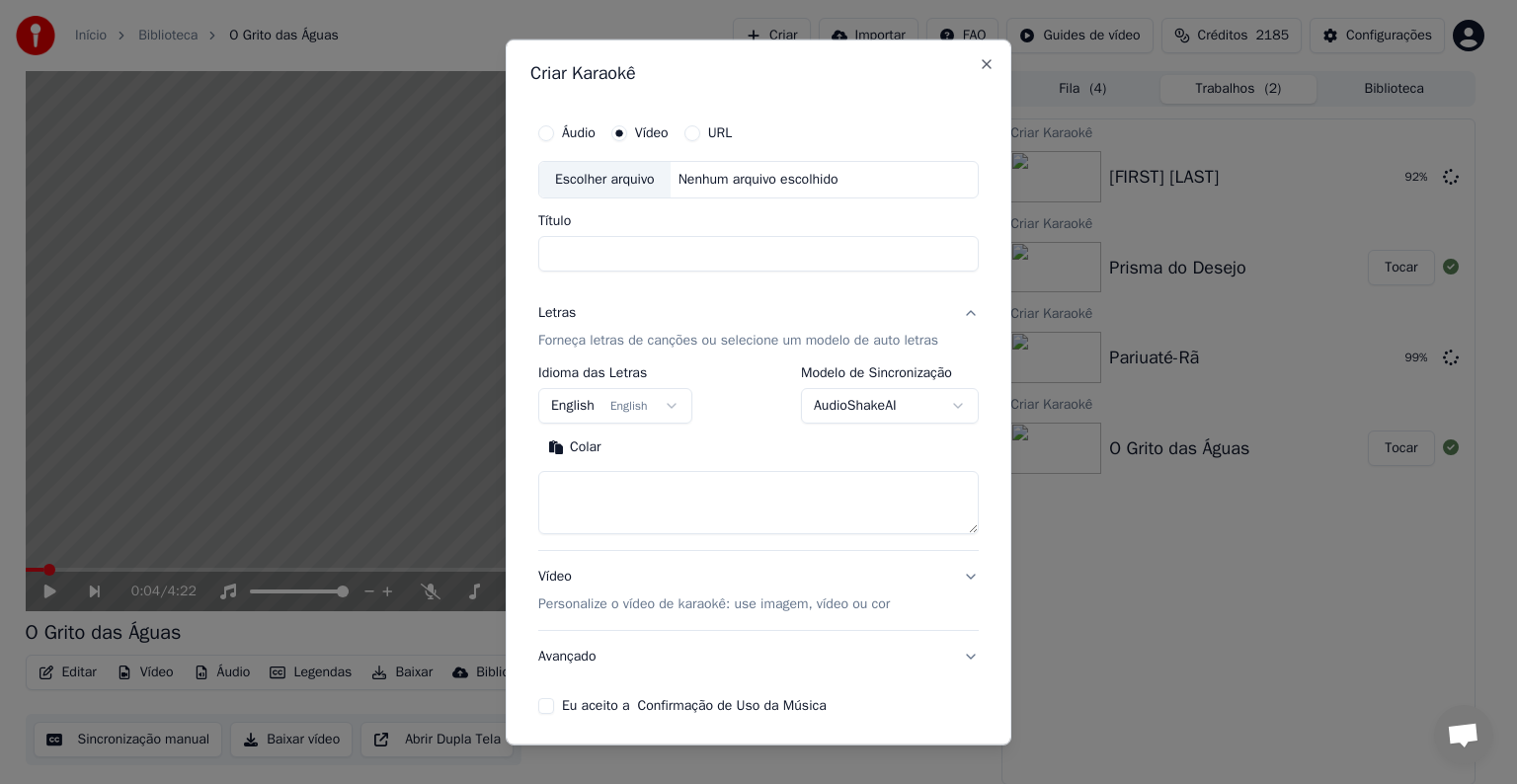 click on "Escolher arquivo" at bounding box center [604, 180] 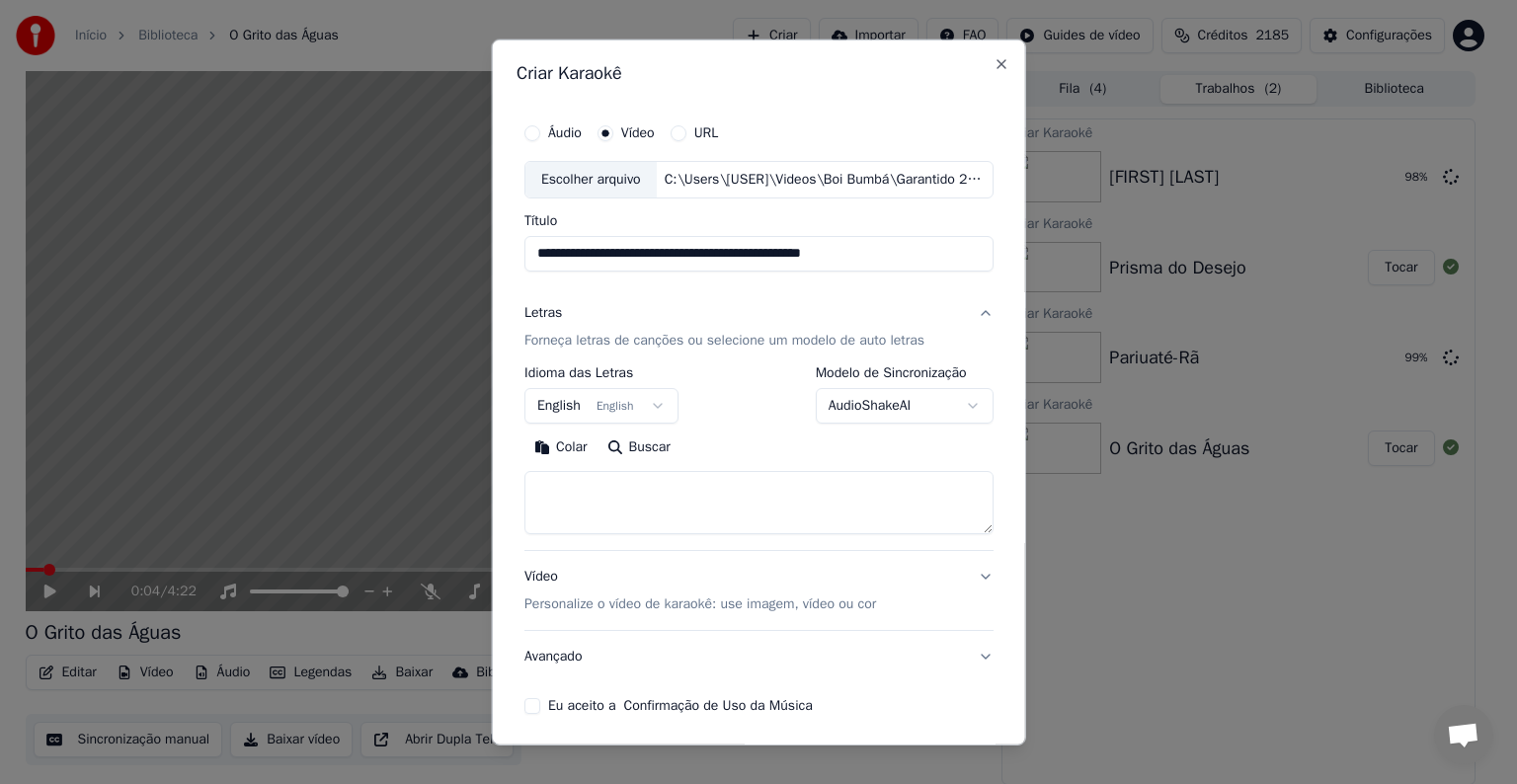 drag, startPoint x: 599, startPoint y: 253, endPoint x: 889, endPoint y: 284, distance: 291.65219 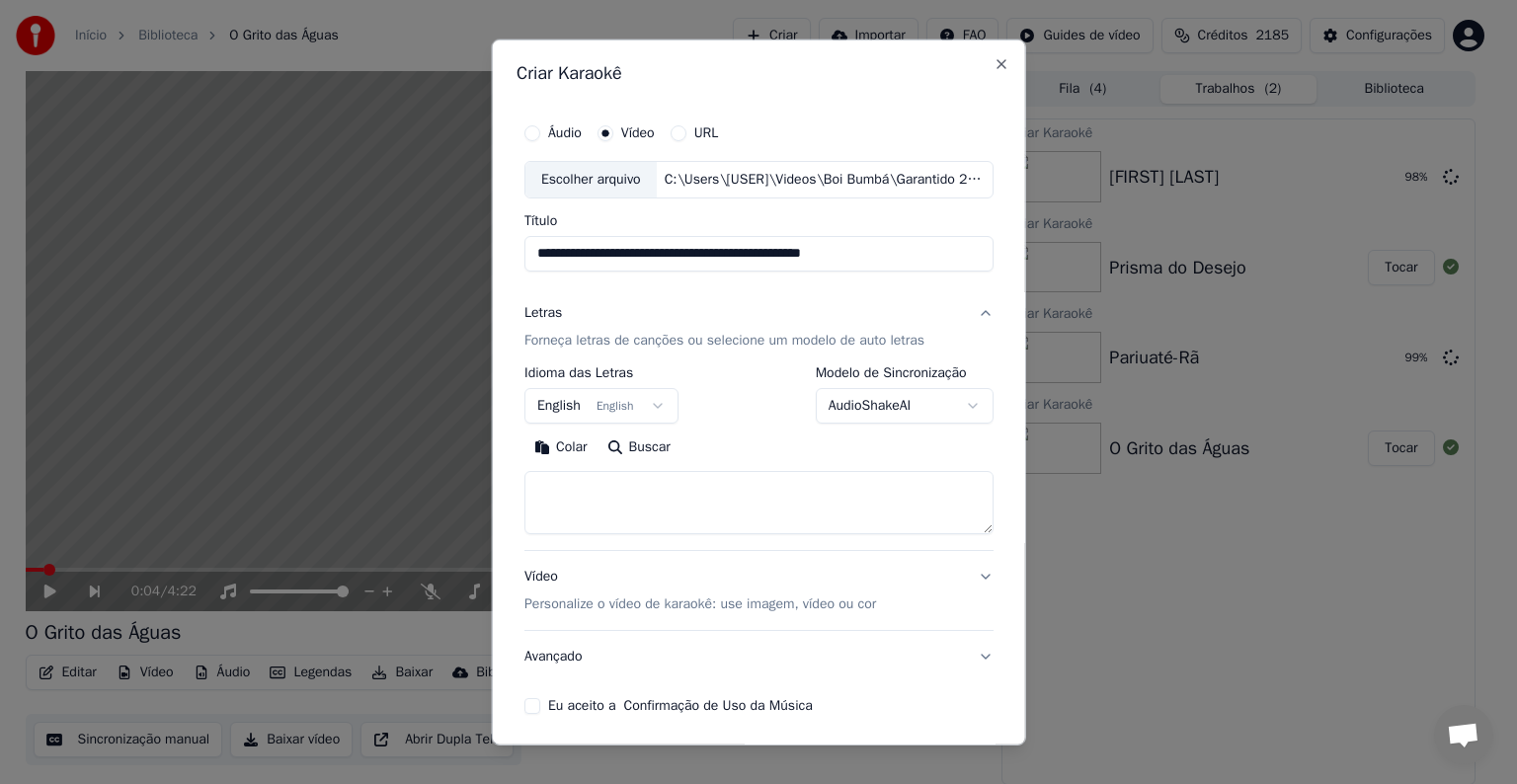 click on "**********" at bounding box center [758, 414] 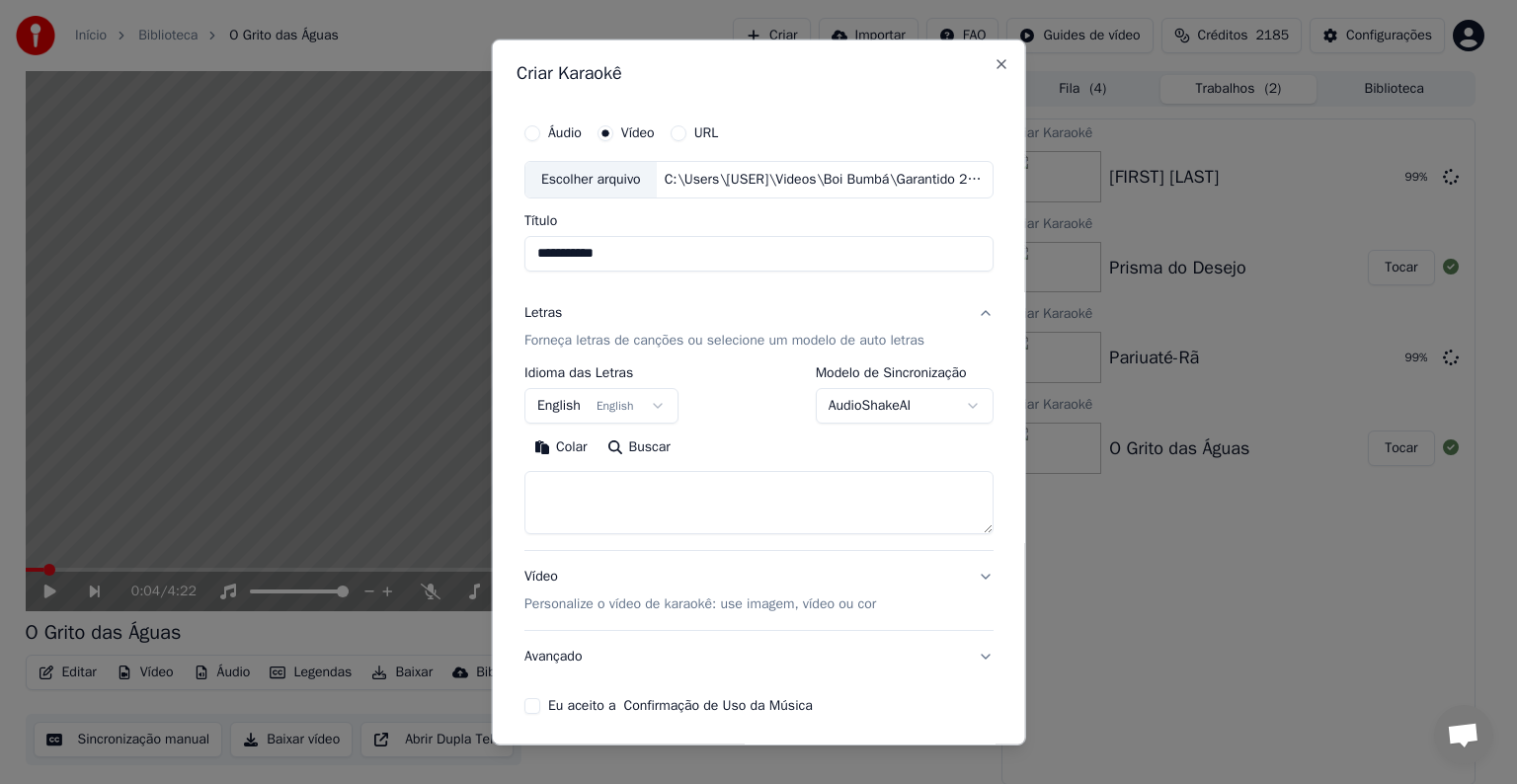 type on "**********" 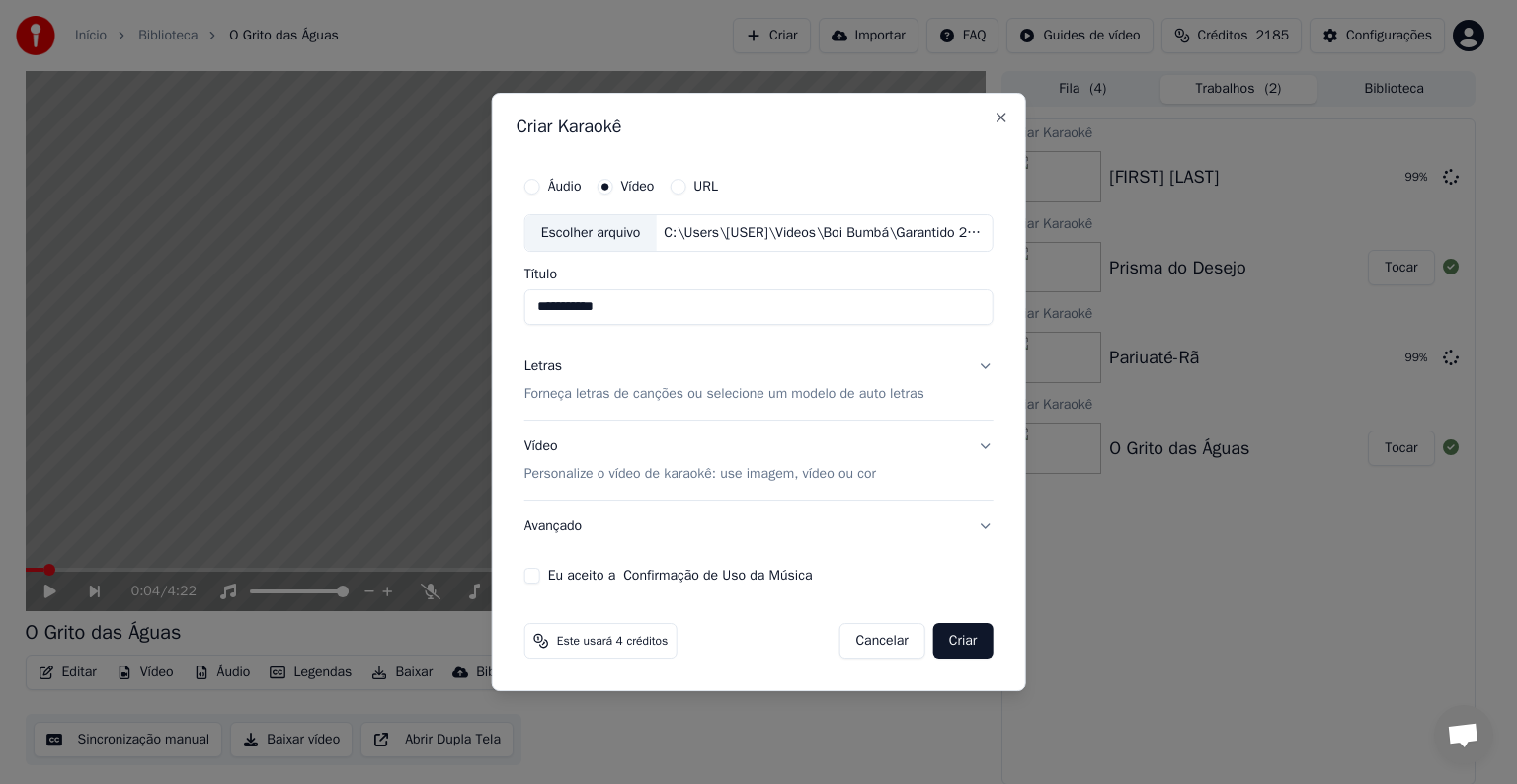 click on "Forneça letras de canções ou selecione um modelo de auto letras" at bounding box center (724, 394) 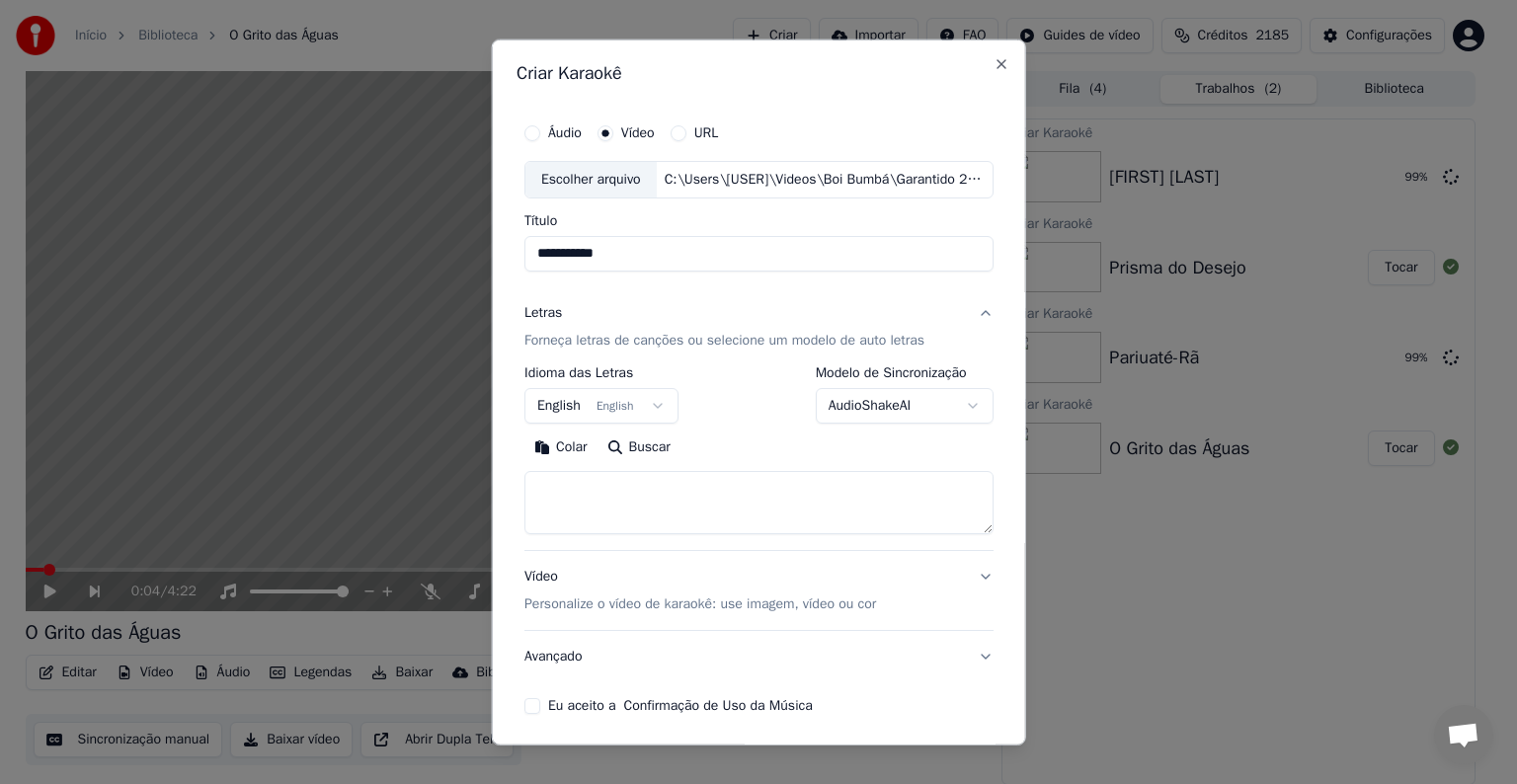 click on "English English" at bounding box center (601, 406) 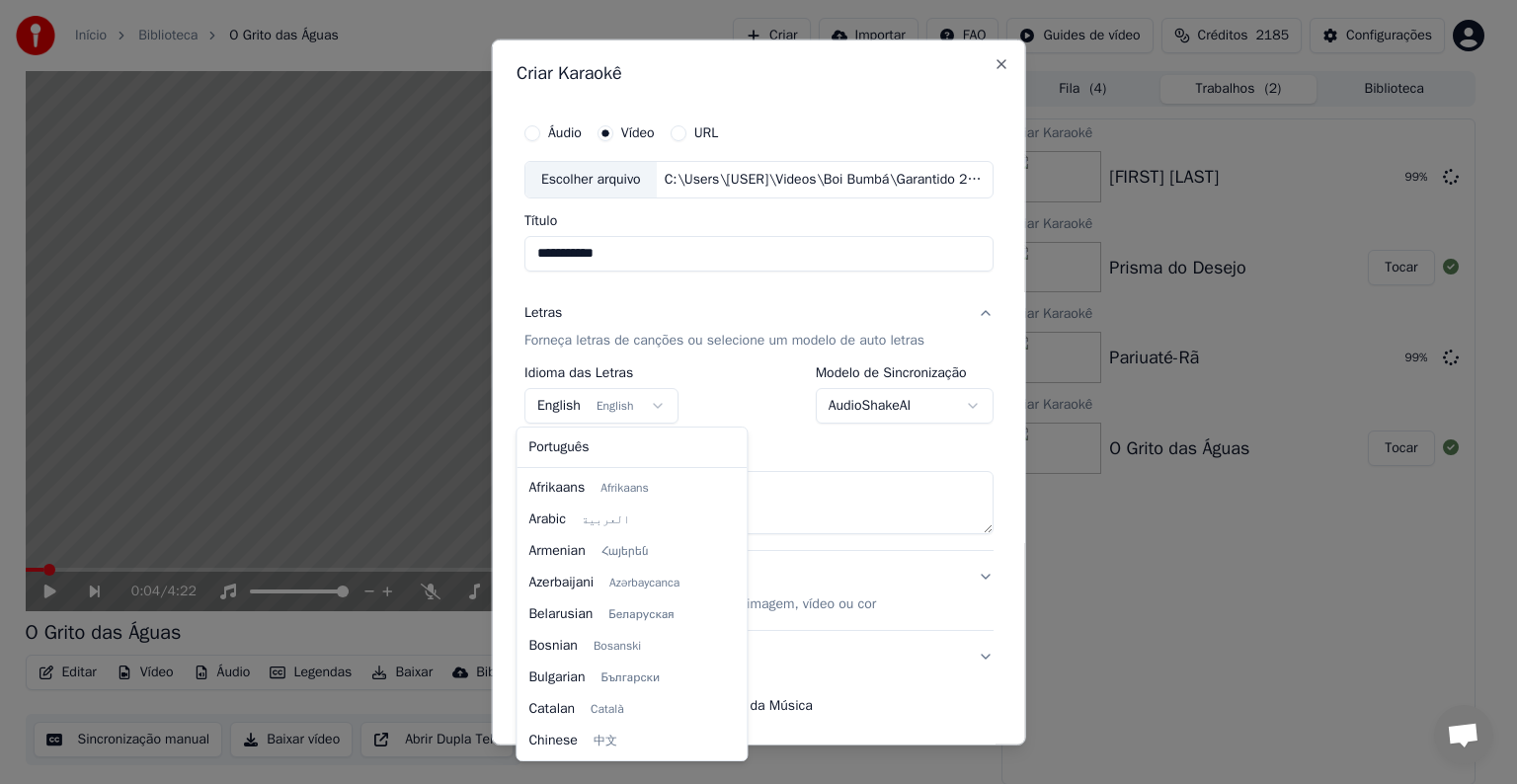 scroll, scrollTop: 158, scrollLeft: 0, axis: vertical 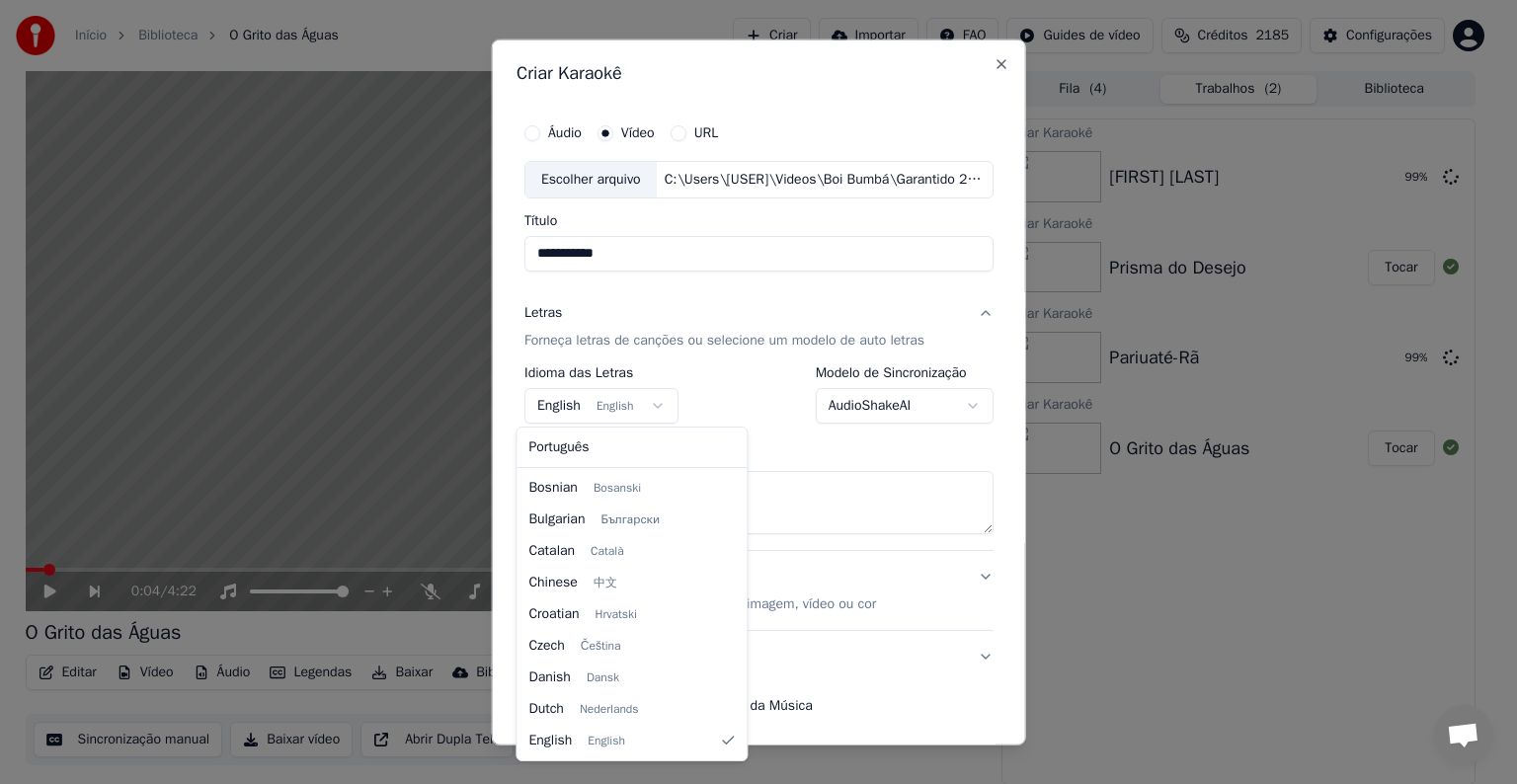 select on "**" 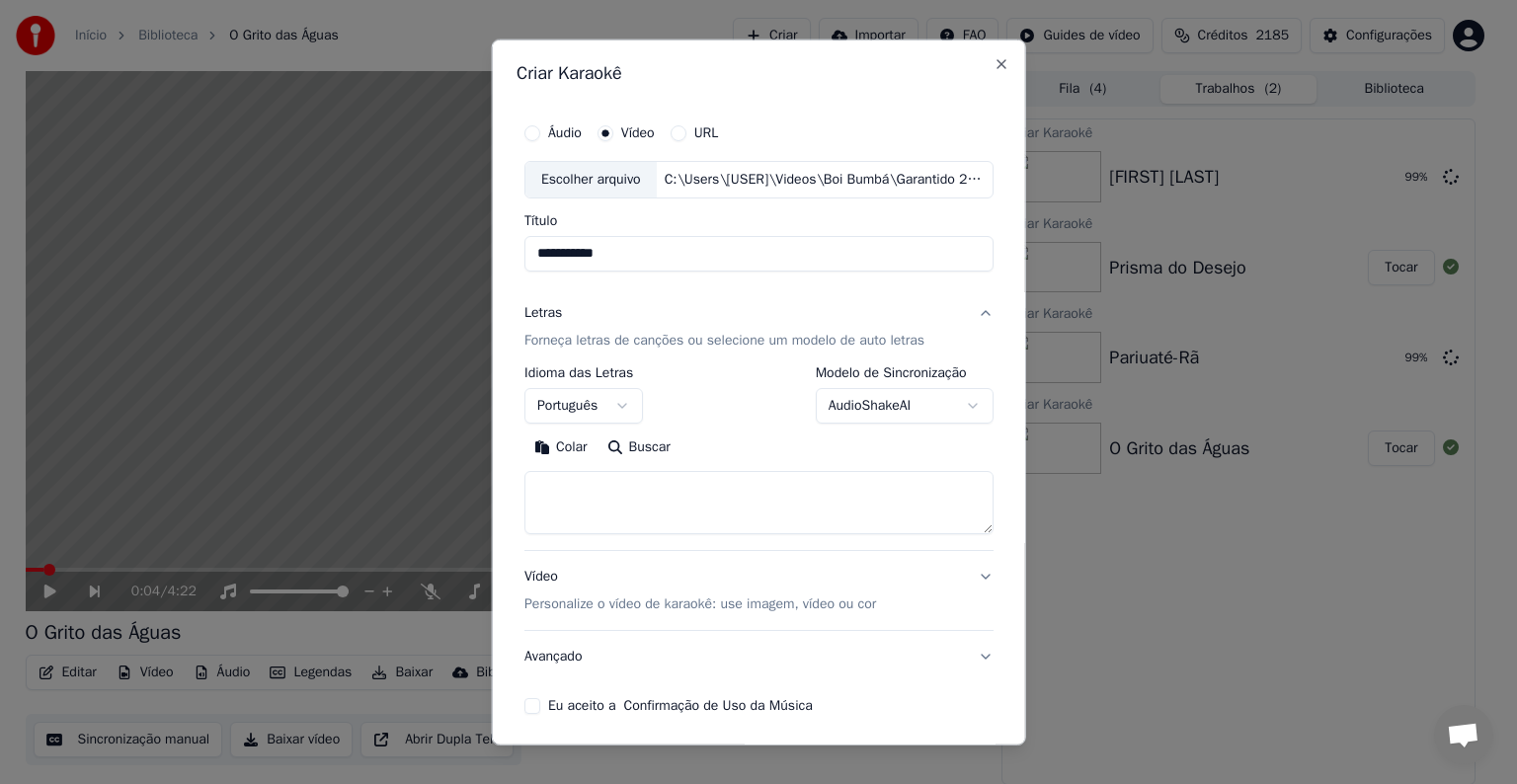 click on "Colar" at bounding box center [561, 447] 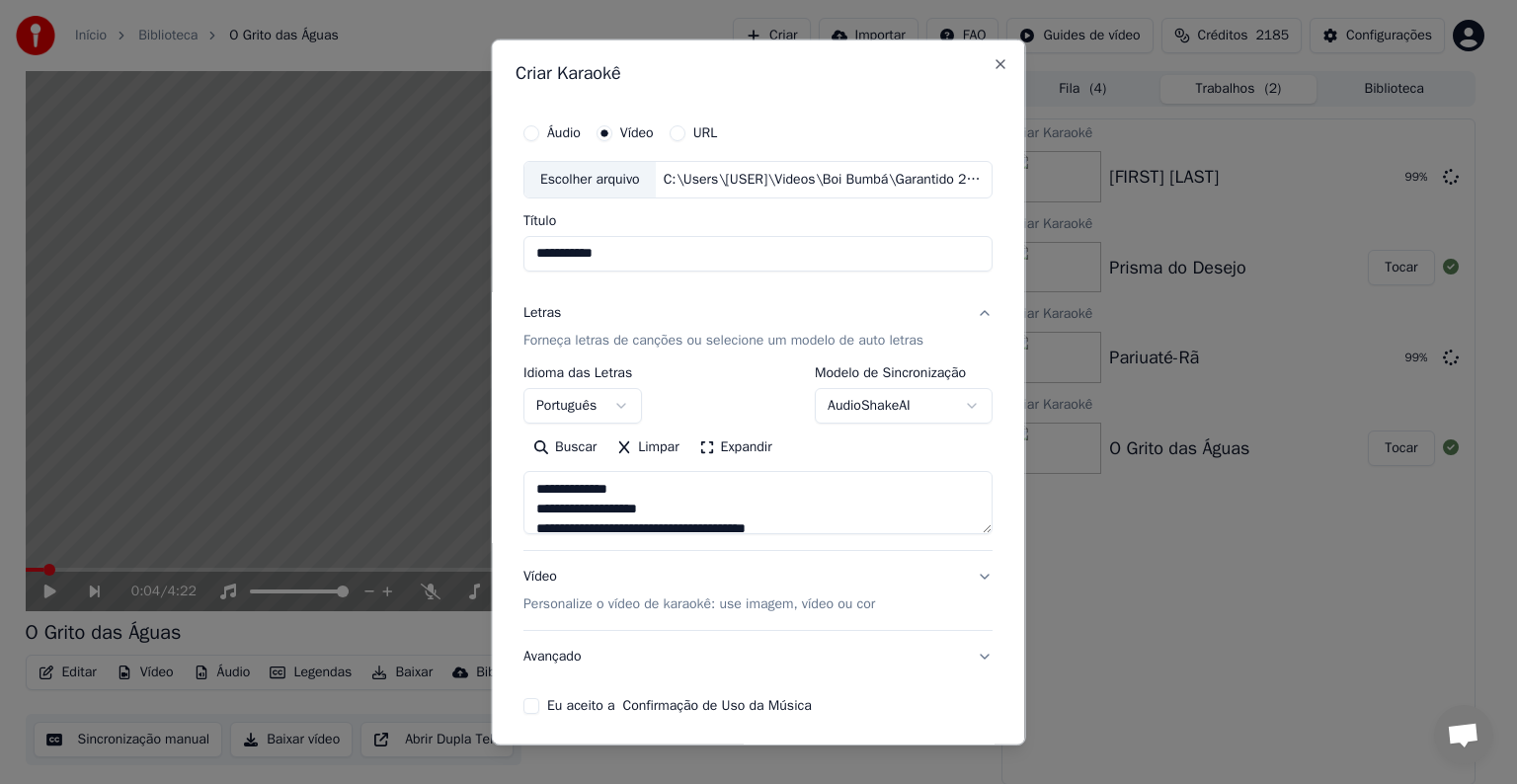 type on "**********" 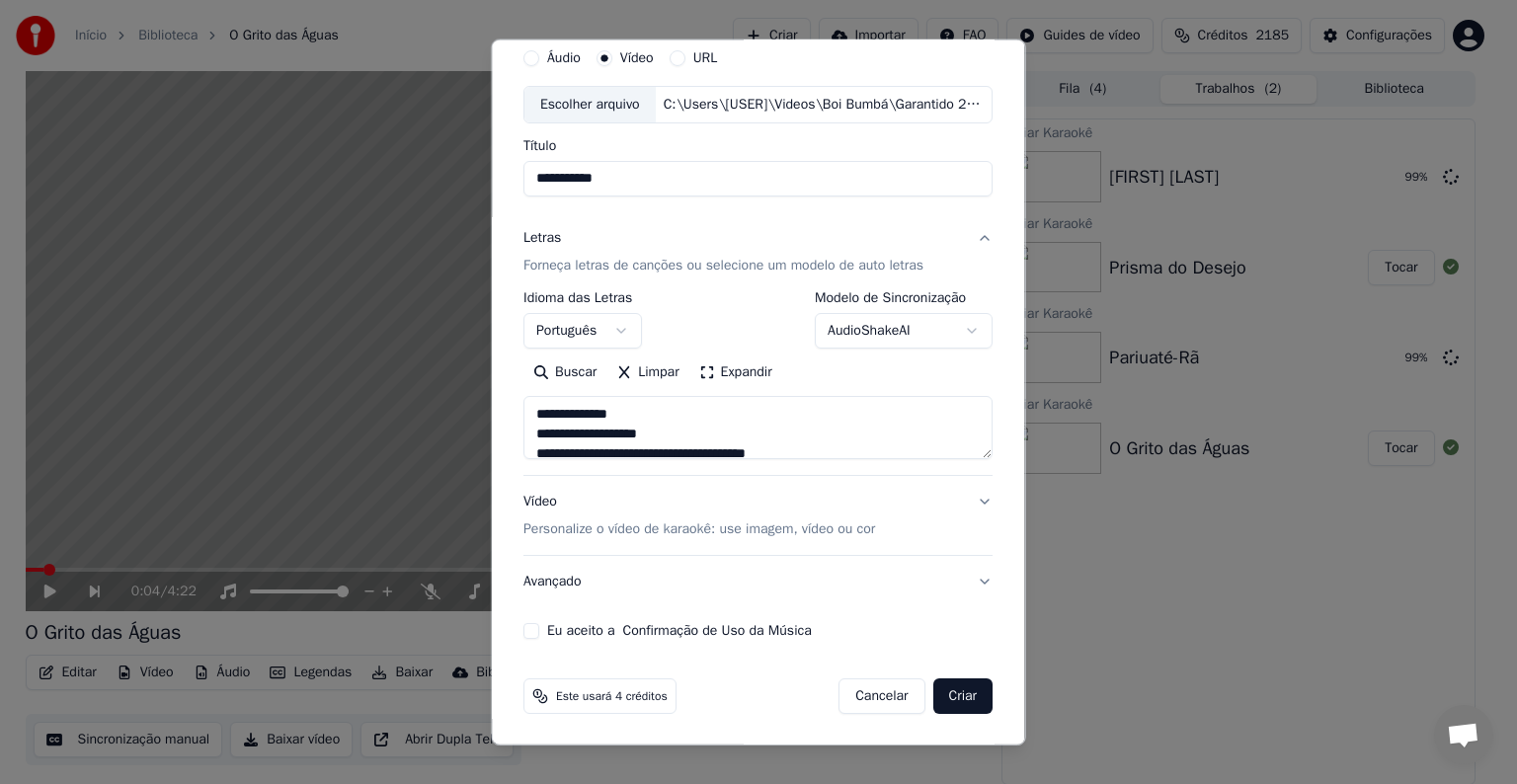 click on "Personalize o vídeo de karaokê: use imagem, vídeo ou cor" at bounding box center (699, 529) 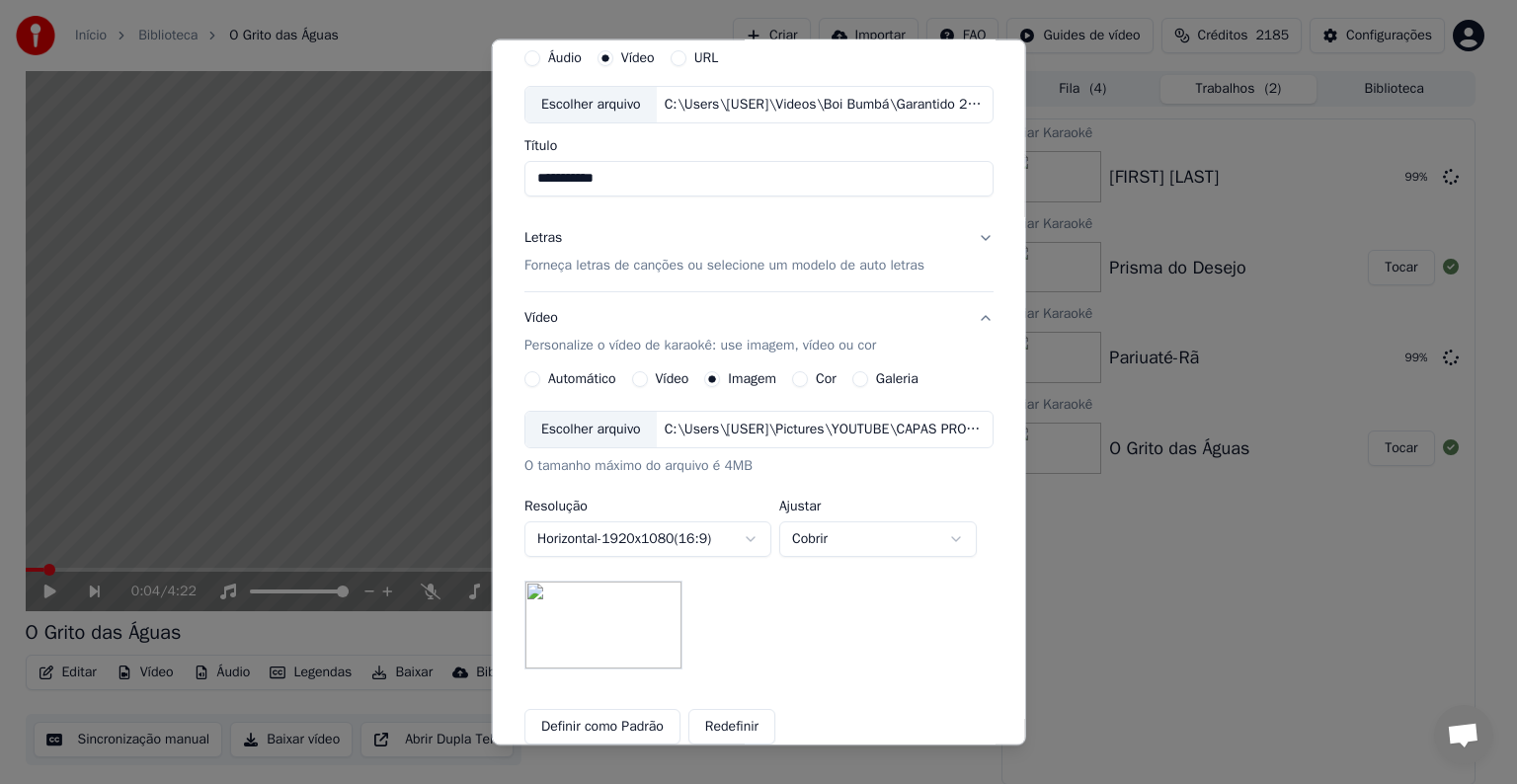 click on "Escolher arquivo" at bounding box center (591, 430) 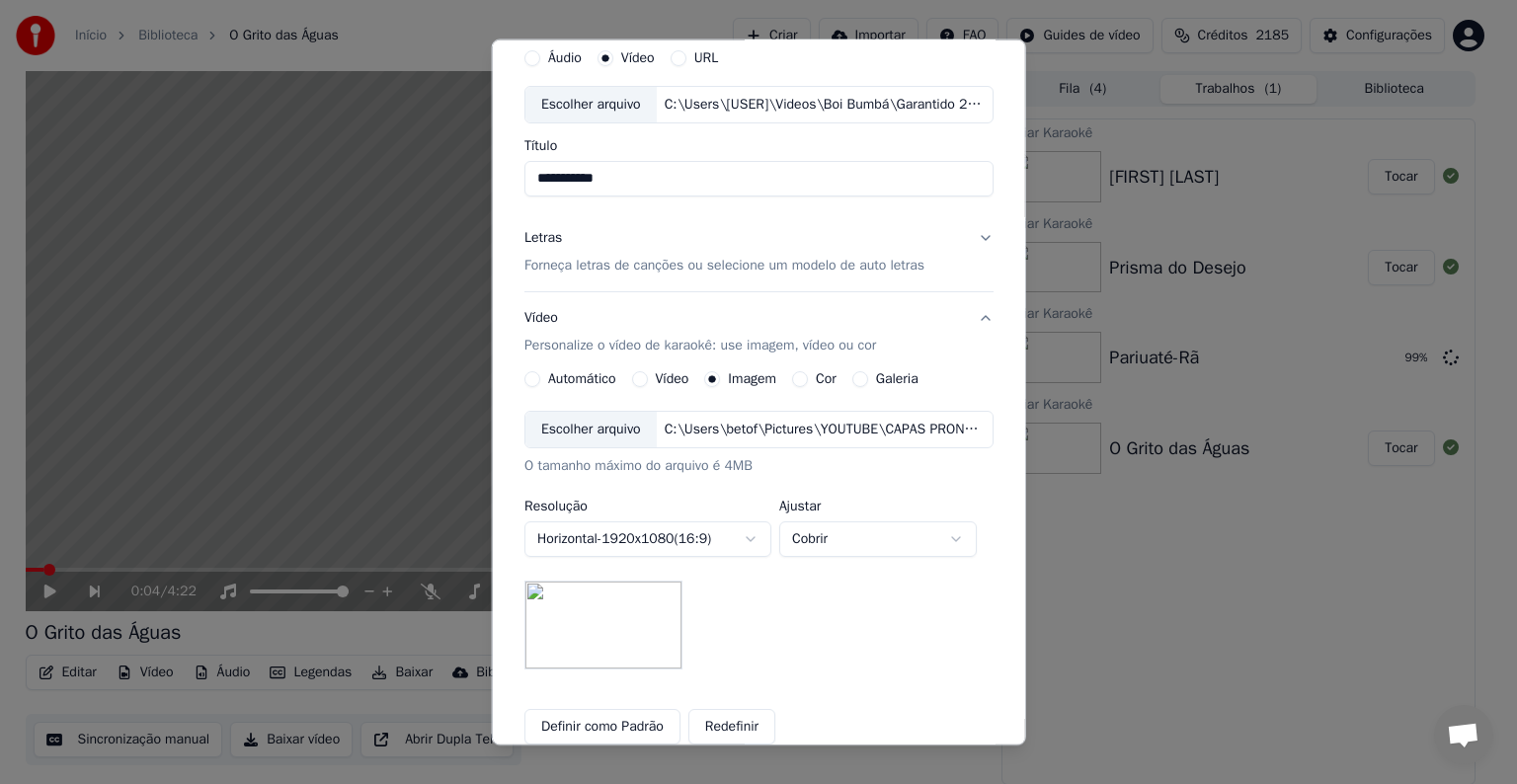 click on "Definir como Padrão" at bounding box center (602, 727) 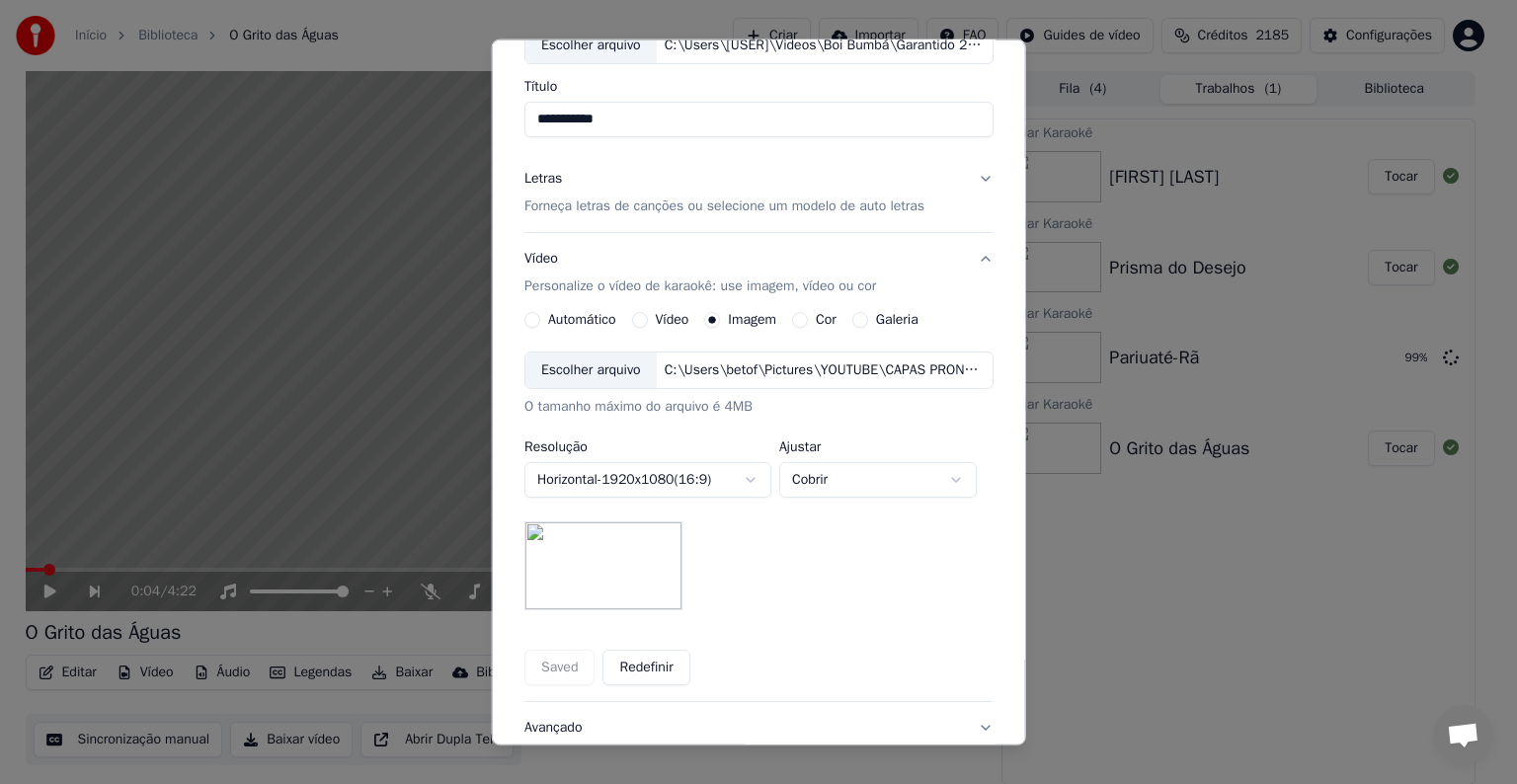 scroll, scrollTop: 280, scrollLeft: 0, axis: vertical 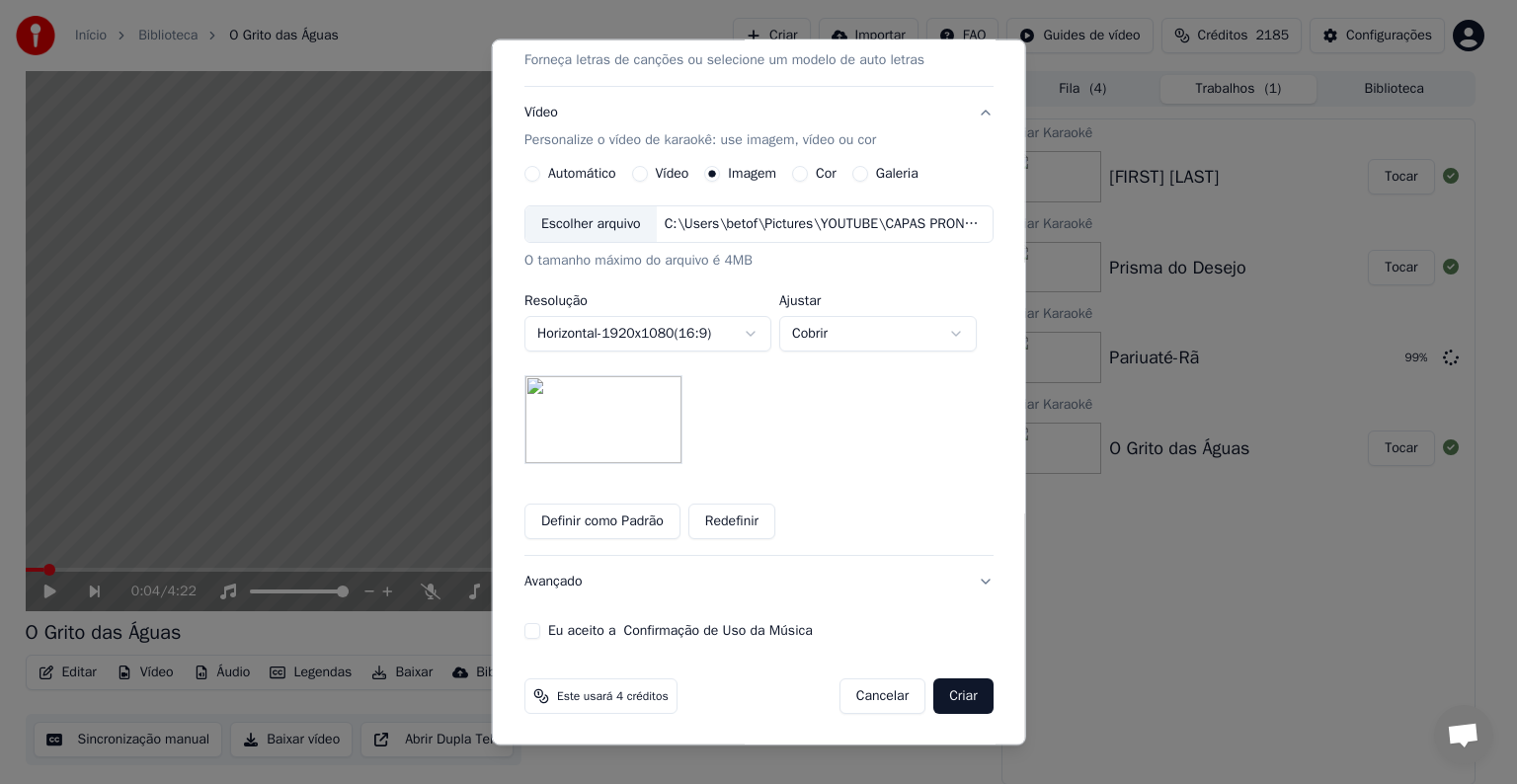 click on "Eu aceito a   Confirmação de Uso da Música" at bounding box center (532, 631) 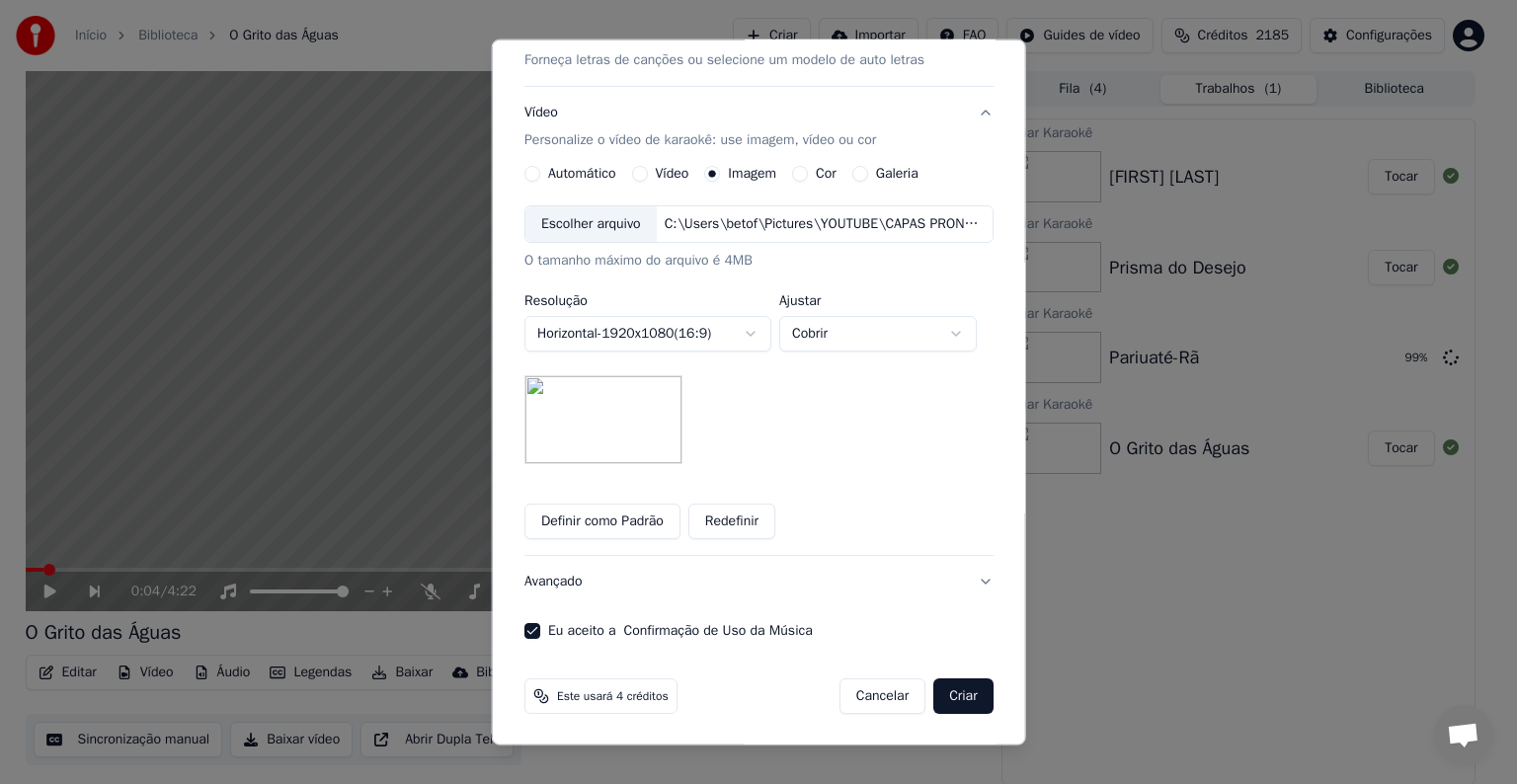 click on "Avançado" at bounding box center (758, 582) 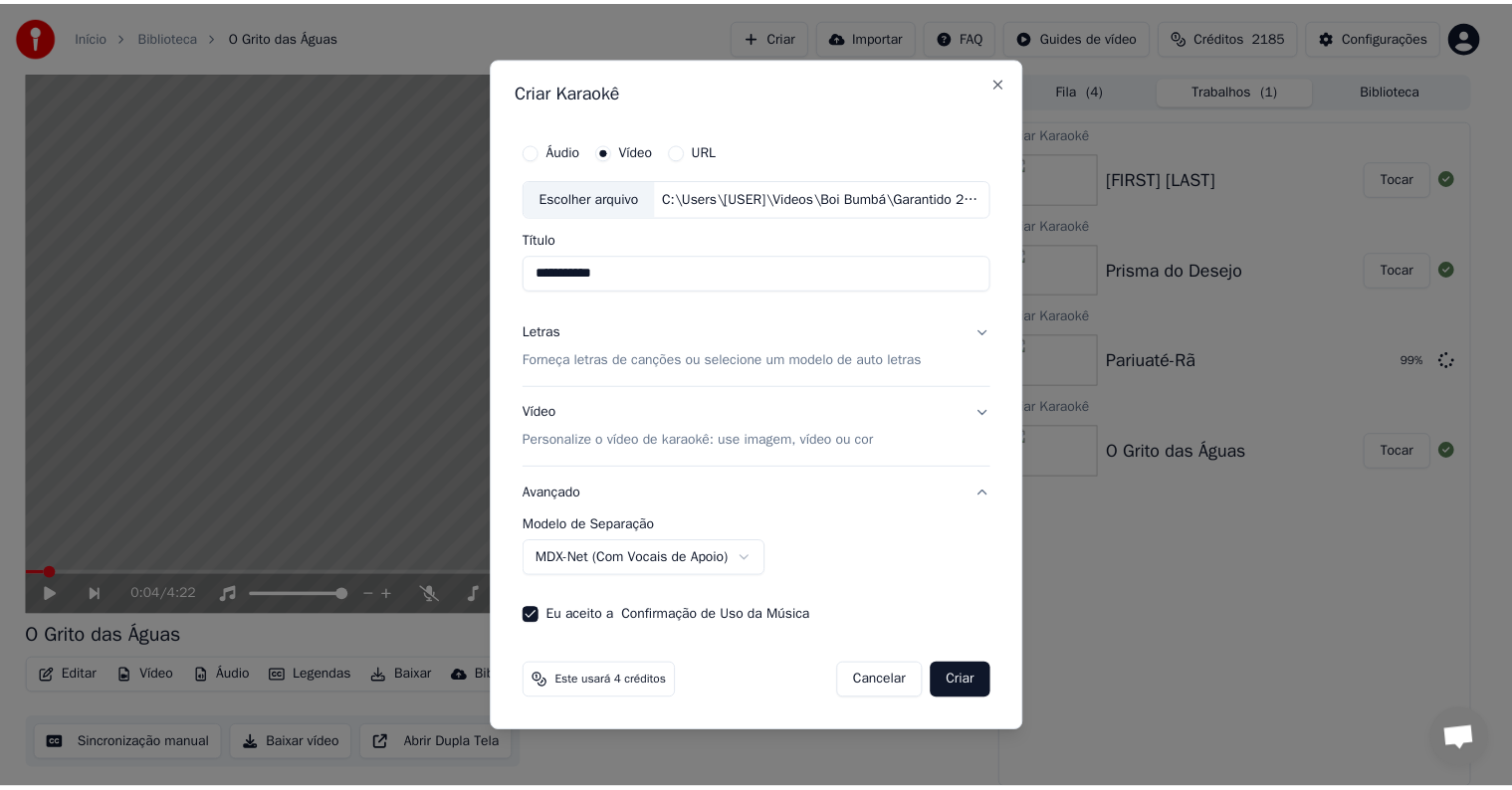 scroll, scrollTop: 0, scrollLeft: 0, axis: both 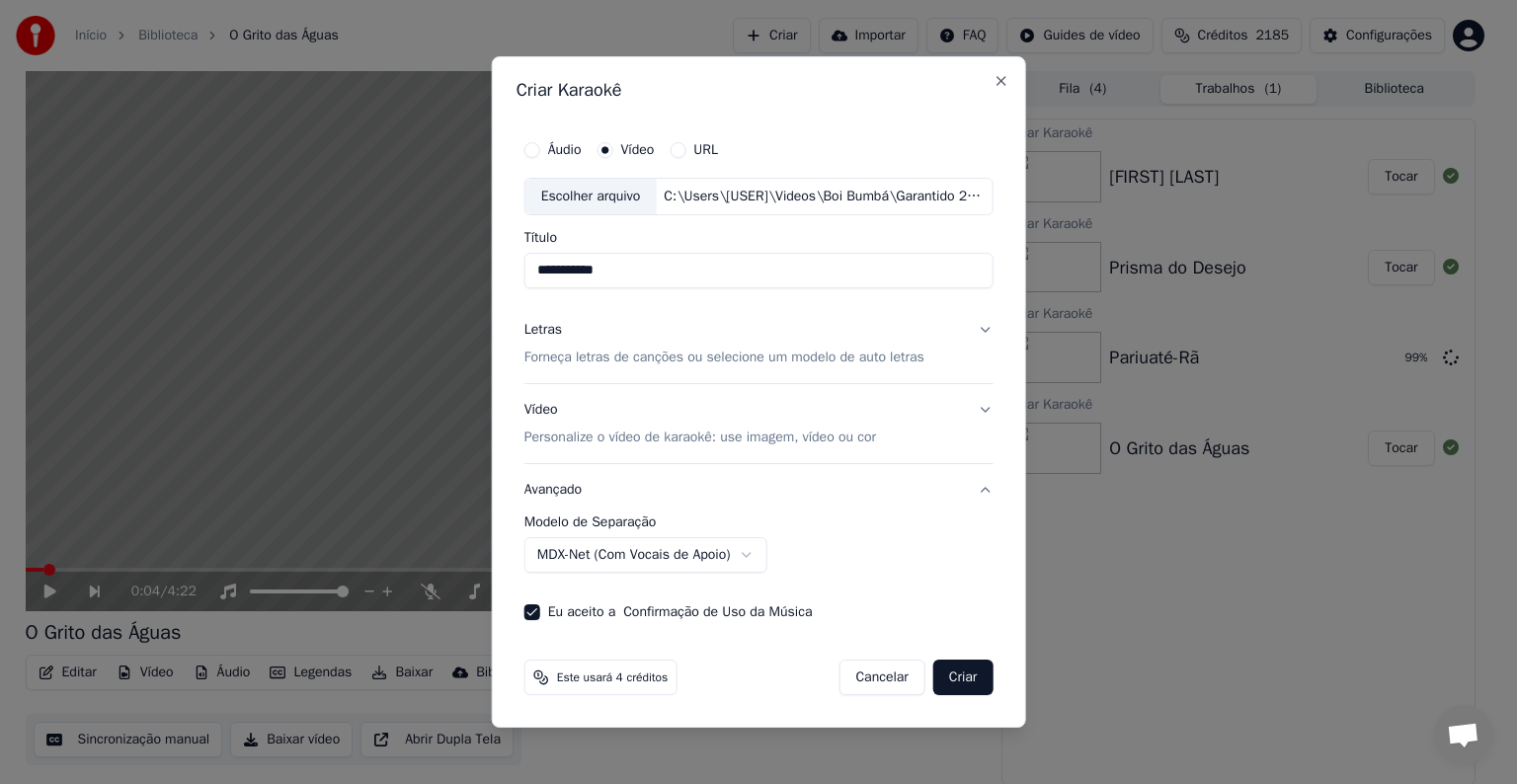 click on "Criar" at bounding box center [963, 677] 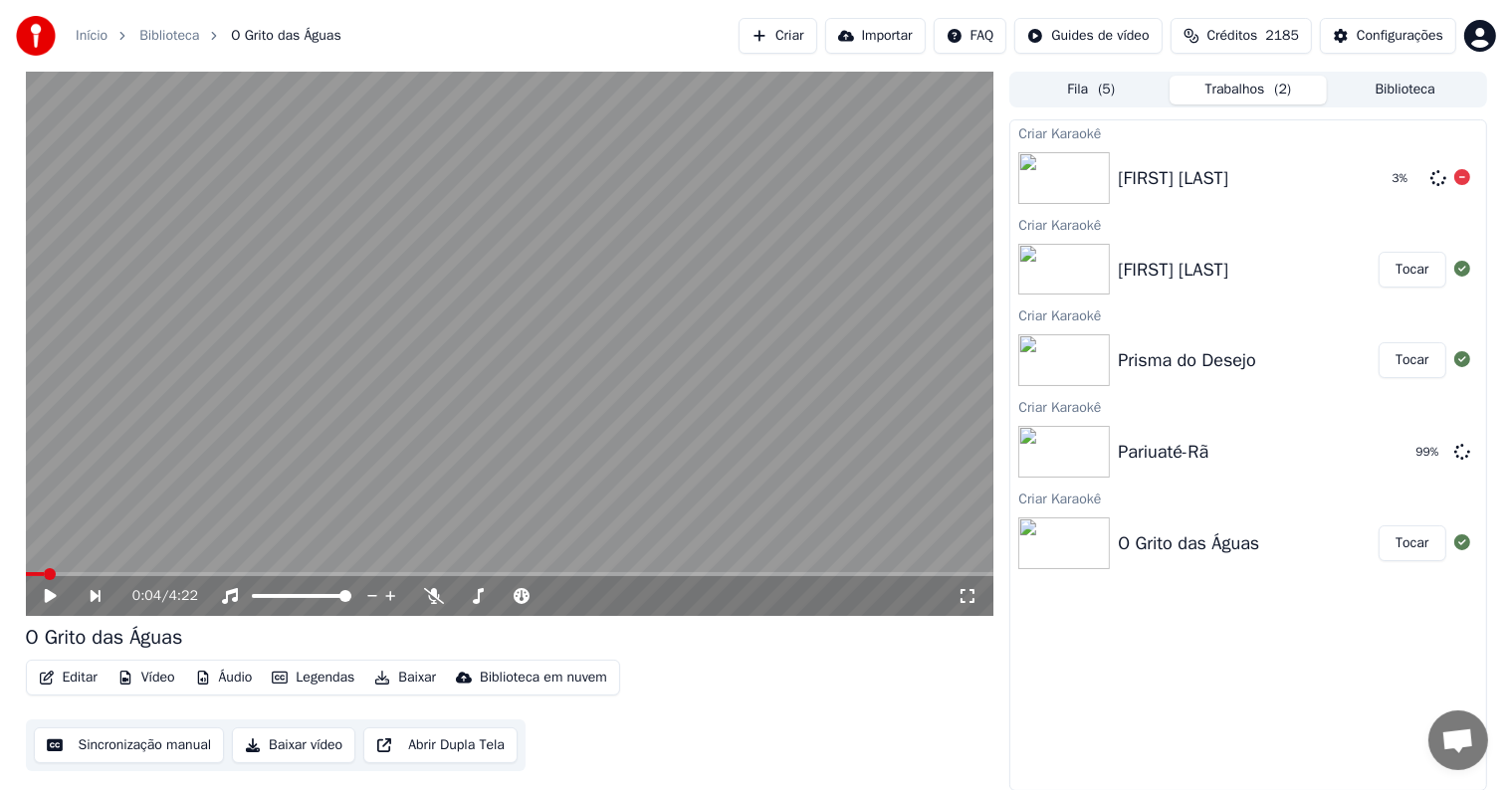 click on "[FIRST] [LAST] 3 %" at bounding box center [1247, 178] 